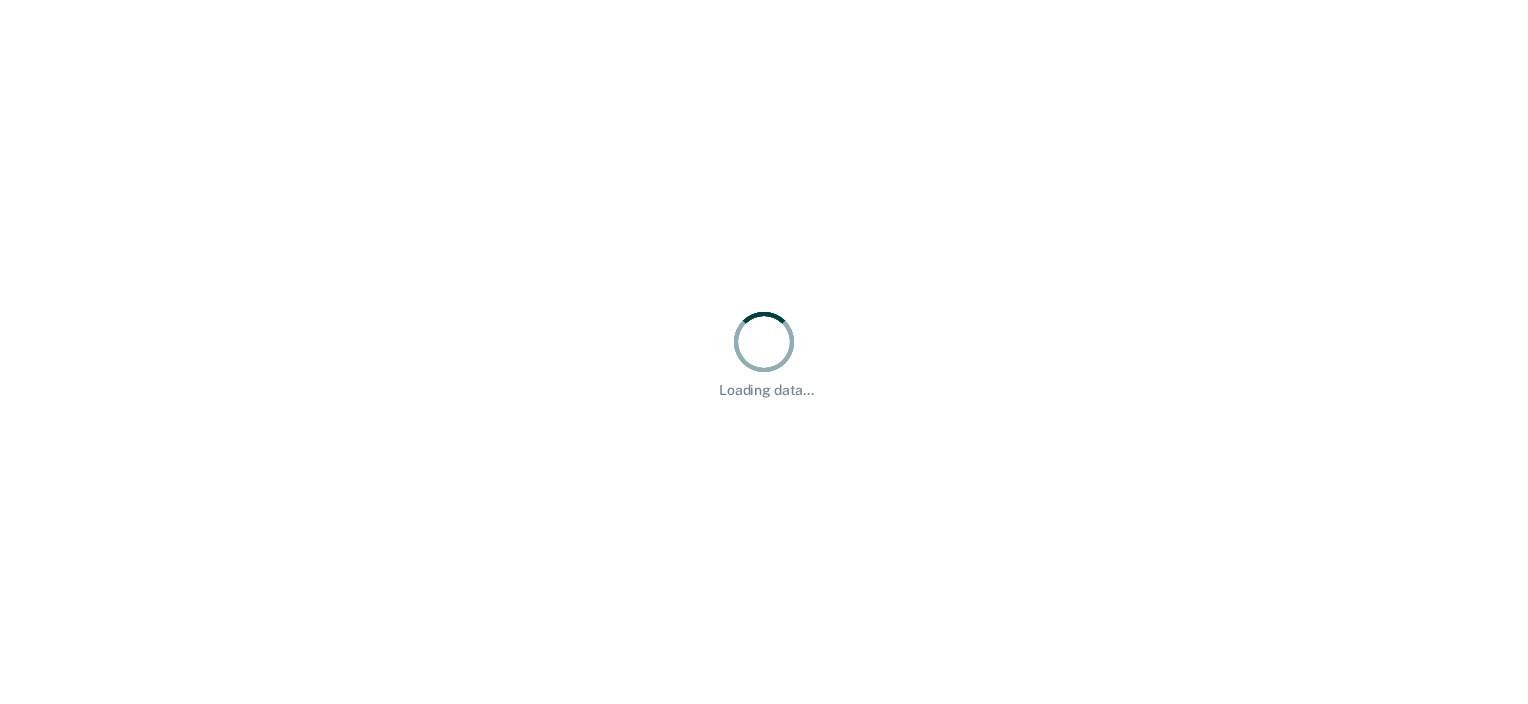 scroll, scrollTop: 0, scrollLeft: 0, axis: both 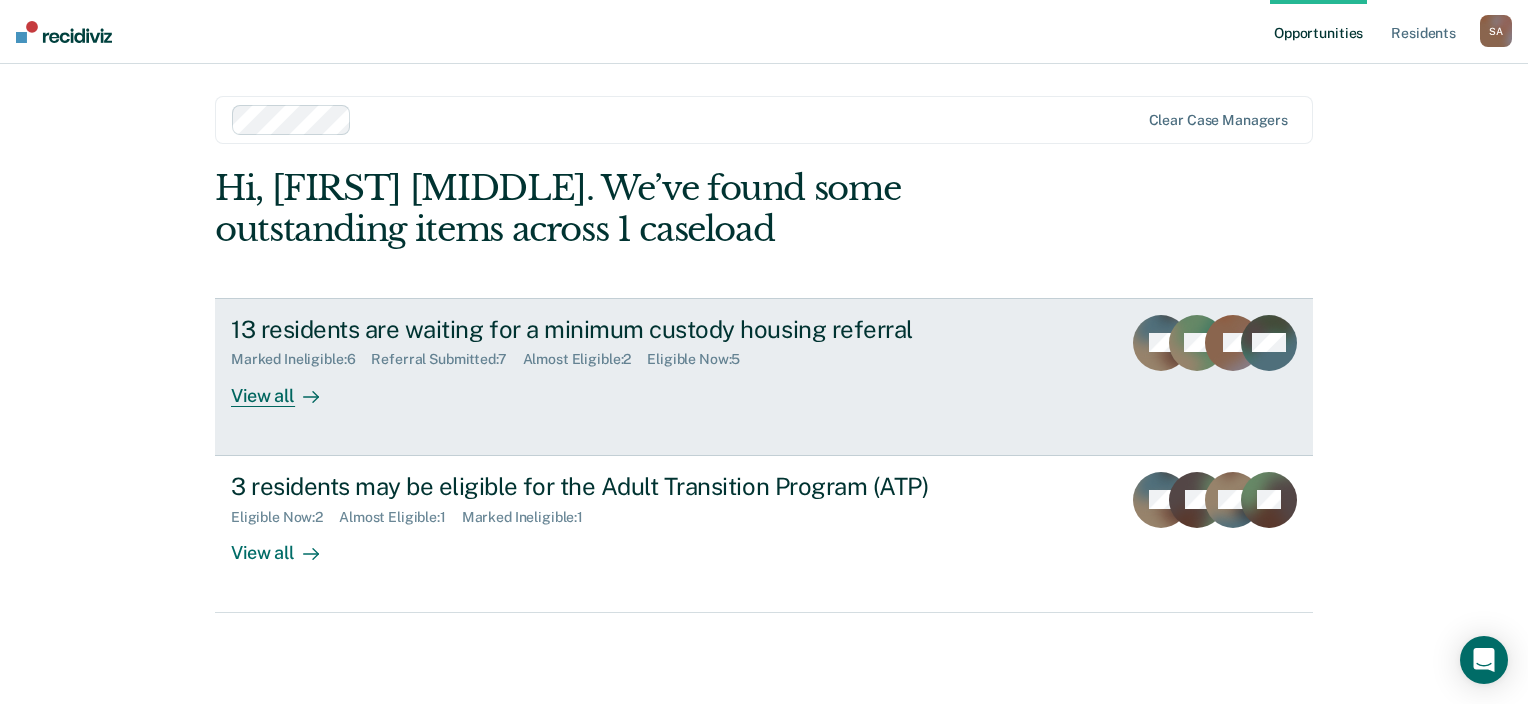 click on "View all" at bounding box center [287, 387] 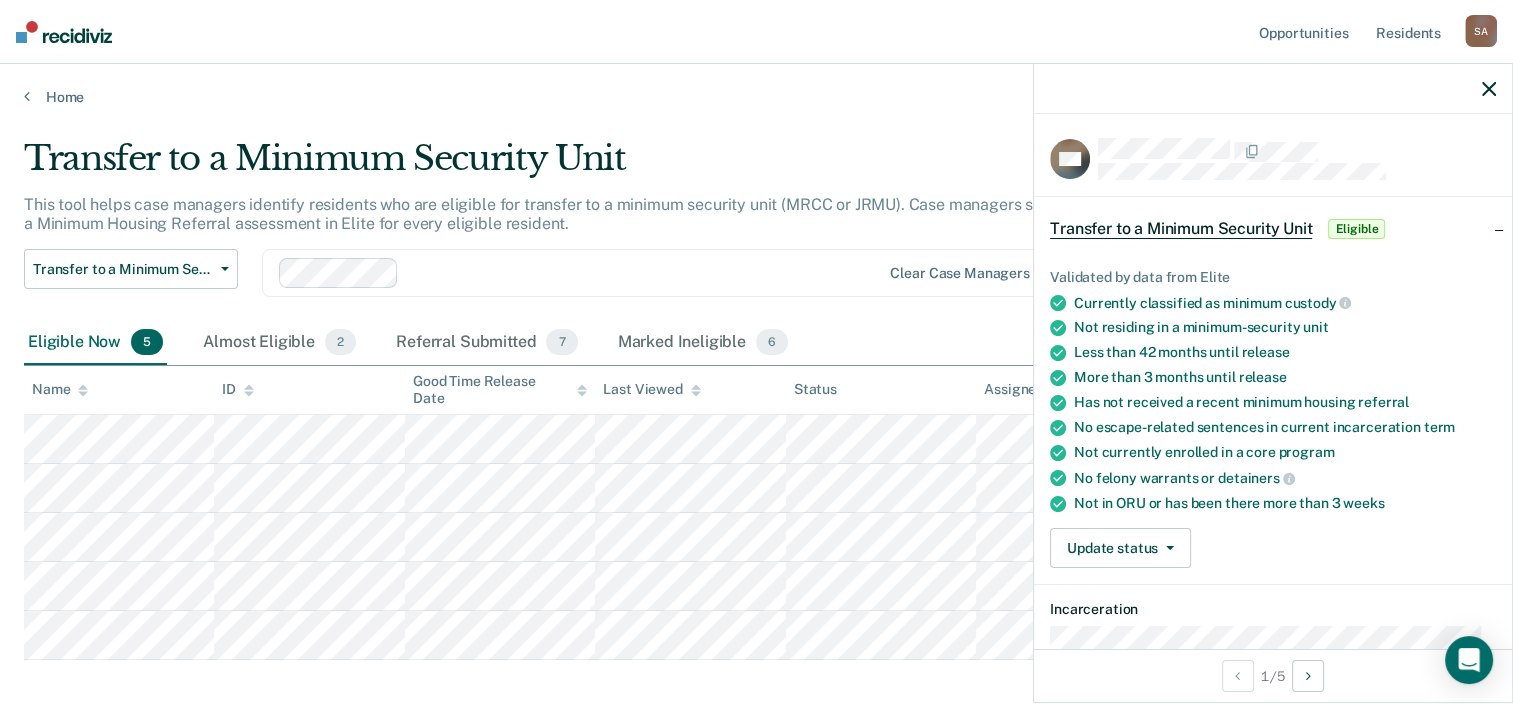 click on "Eligible Now 5" at bounding box center [95, 343] 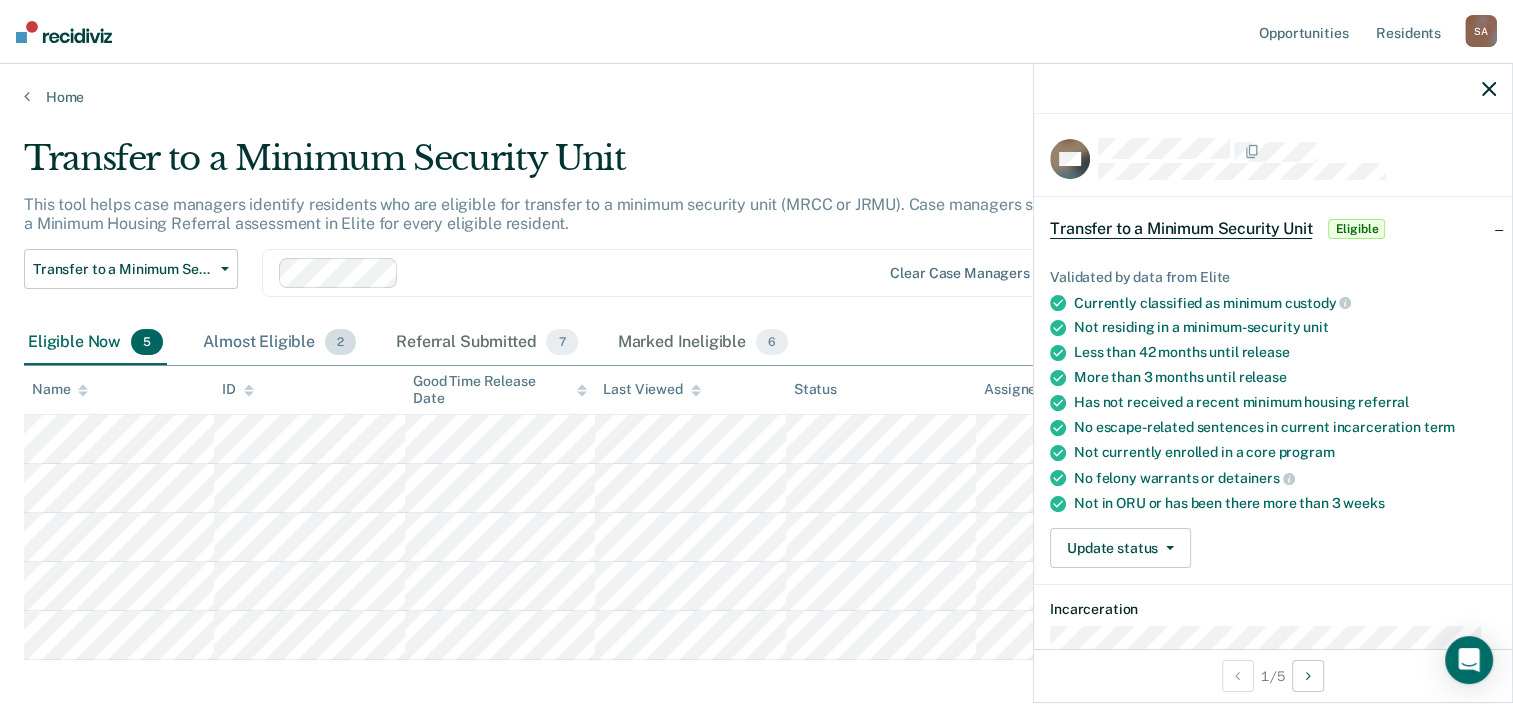 click on "Almost Eligible 2" at bounding box center (279, 343) 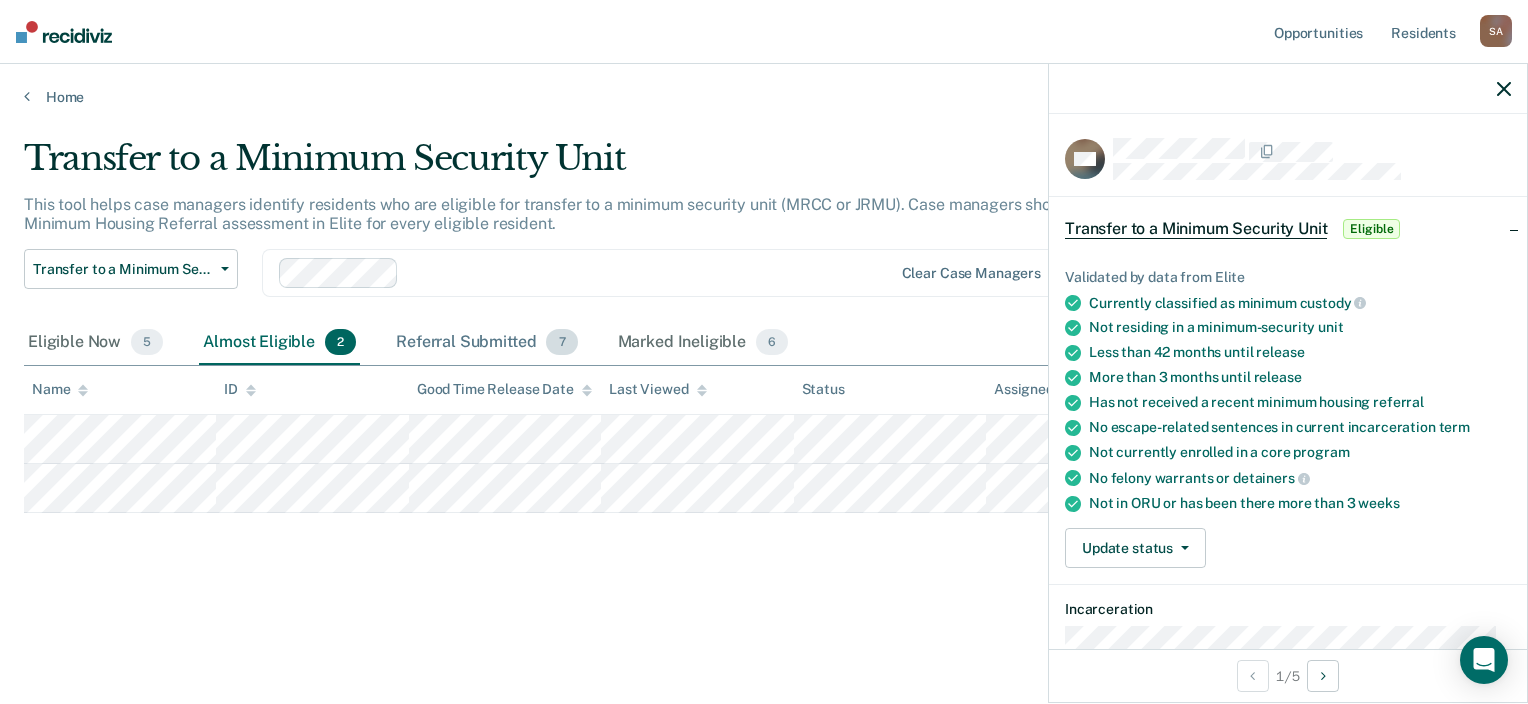 click on "Referral Submitted 7" at bounding box center (486, 343) 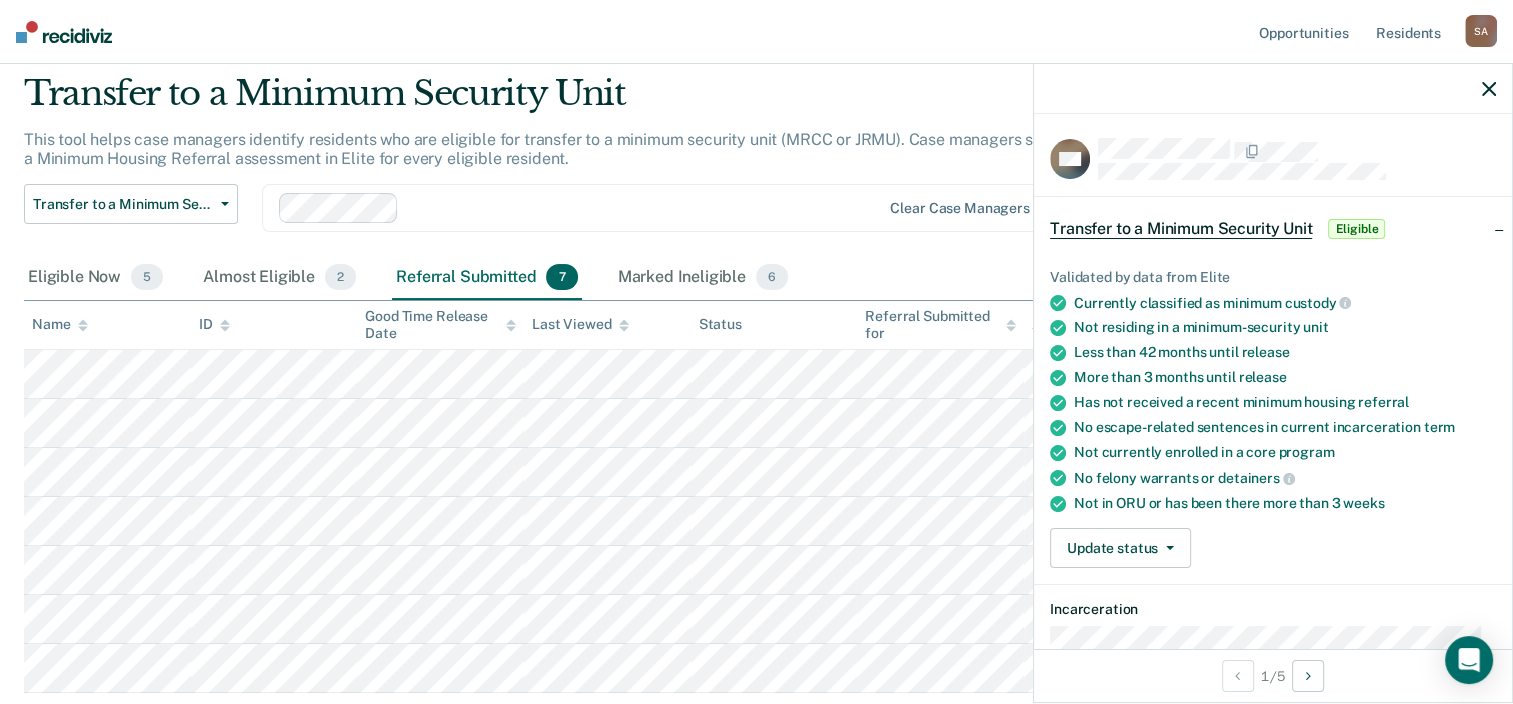 scroll, scrollTop: 100, scrollLeft: 0, axis: vertical 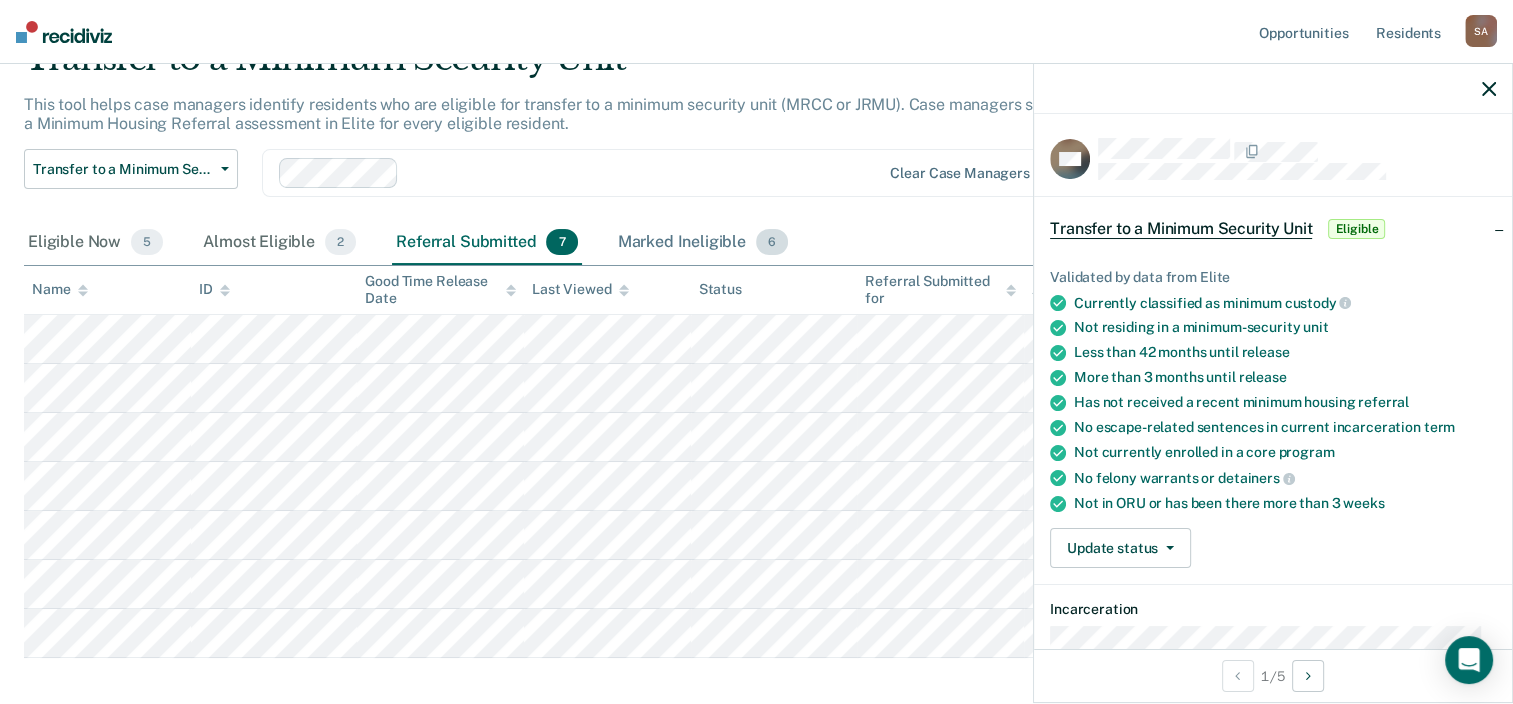 click on "Marked Ineligible 6" at bounding box center (703, 243) 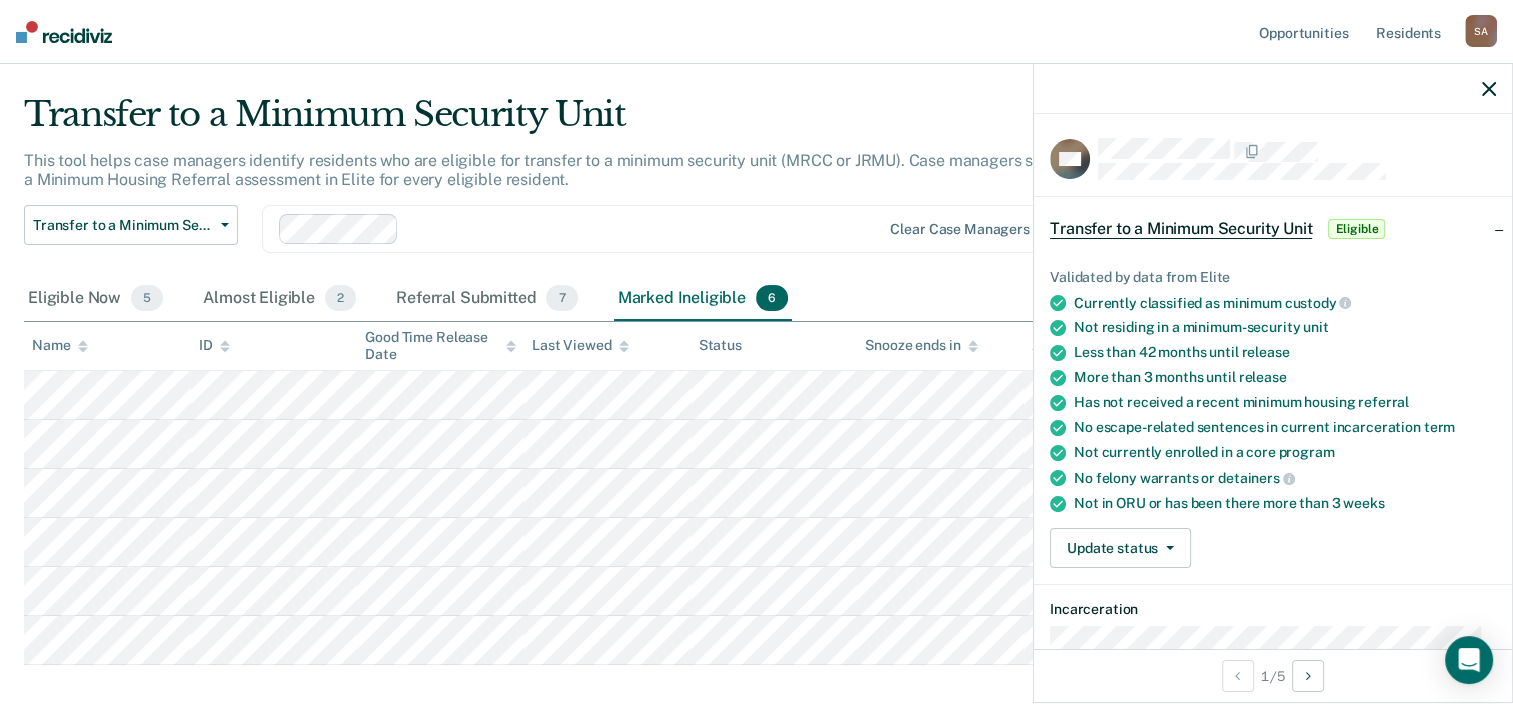 scroll, scrollTop: 0, scrollLeft: 0, axis: both 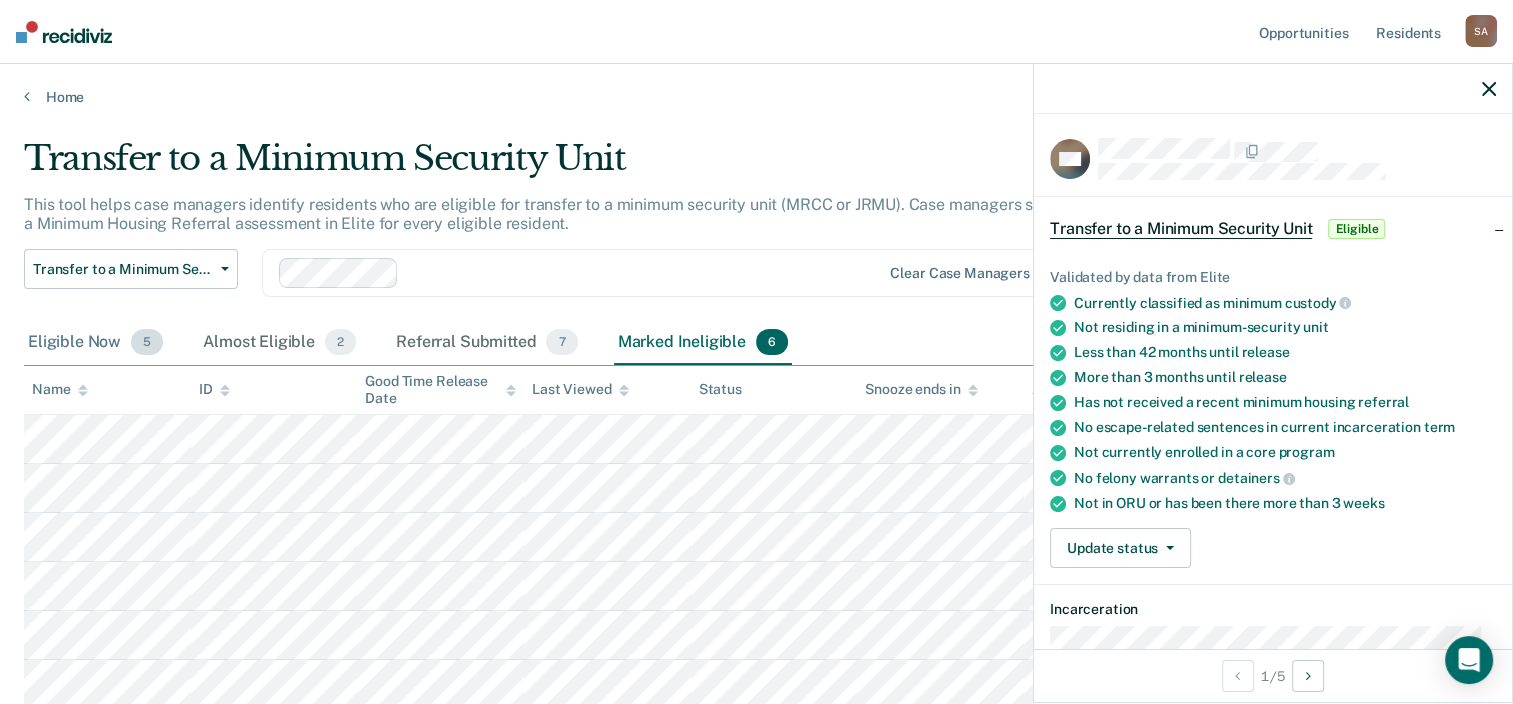 click on "Eligible Now 5" at bounding box center [95, 343] 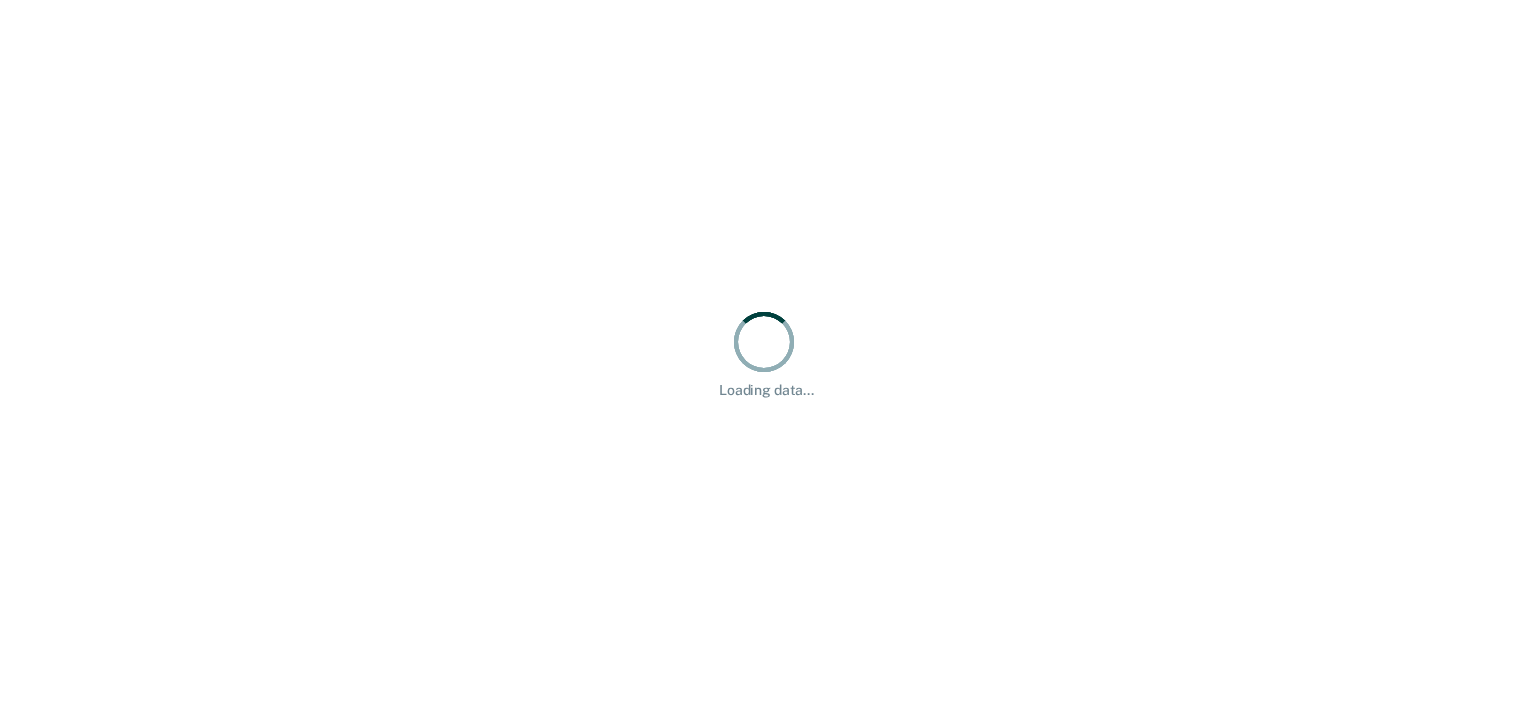 scroll, scrollTop: 0, scrollLeft: 0, axis: both 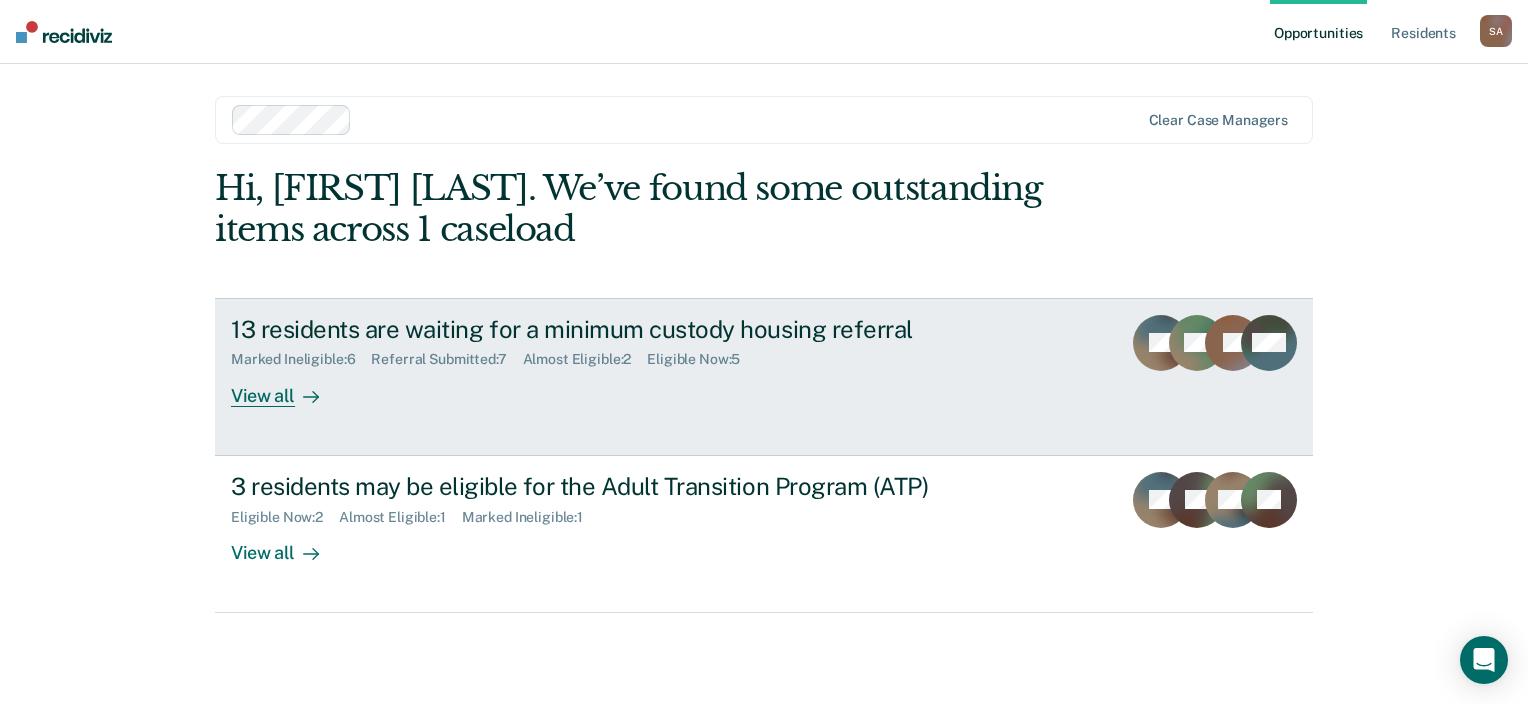click on "View all" at bounding box center [287, 387] 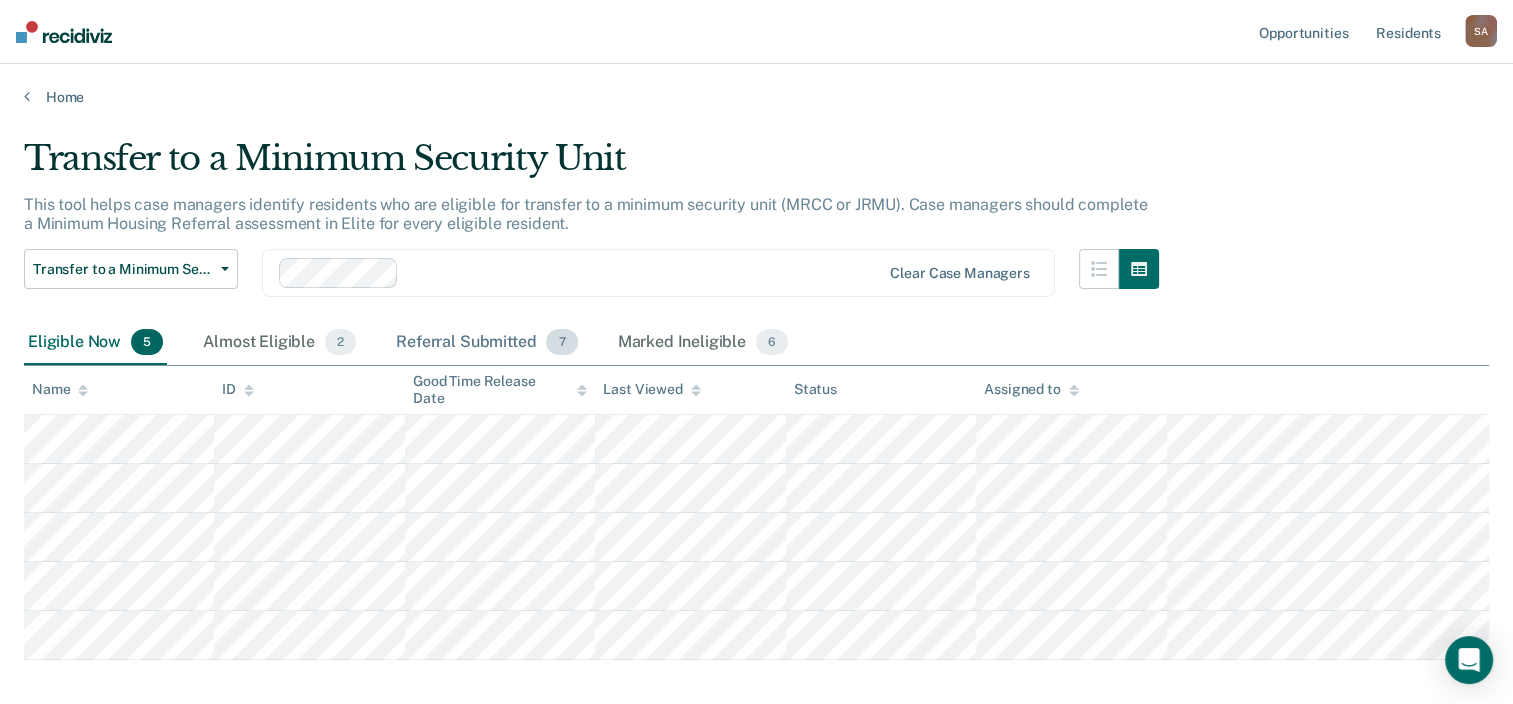 click on "Referral Submitted 7" at bounding box center [486, 343] 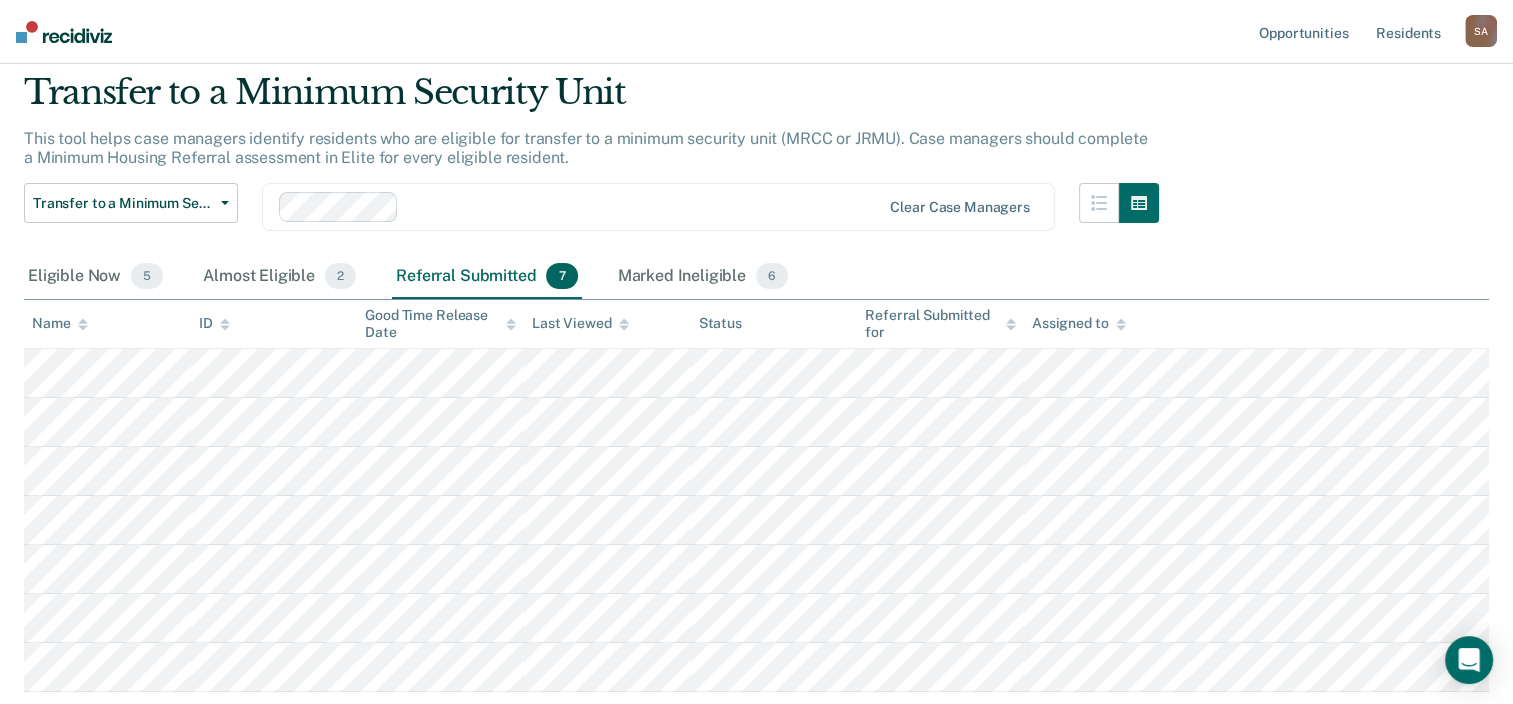 scroll, scrollTop: 100, scrollLeft: 0, axis: vertical 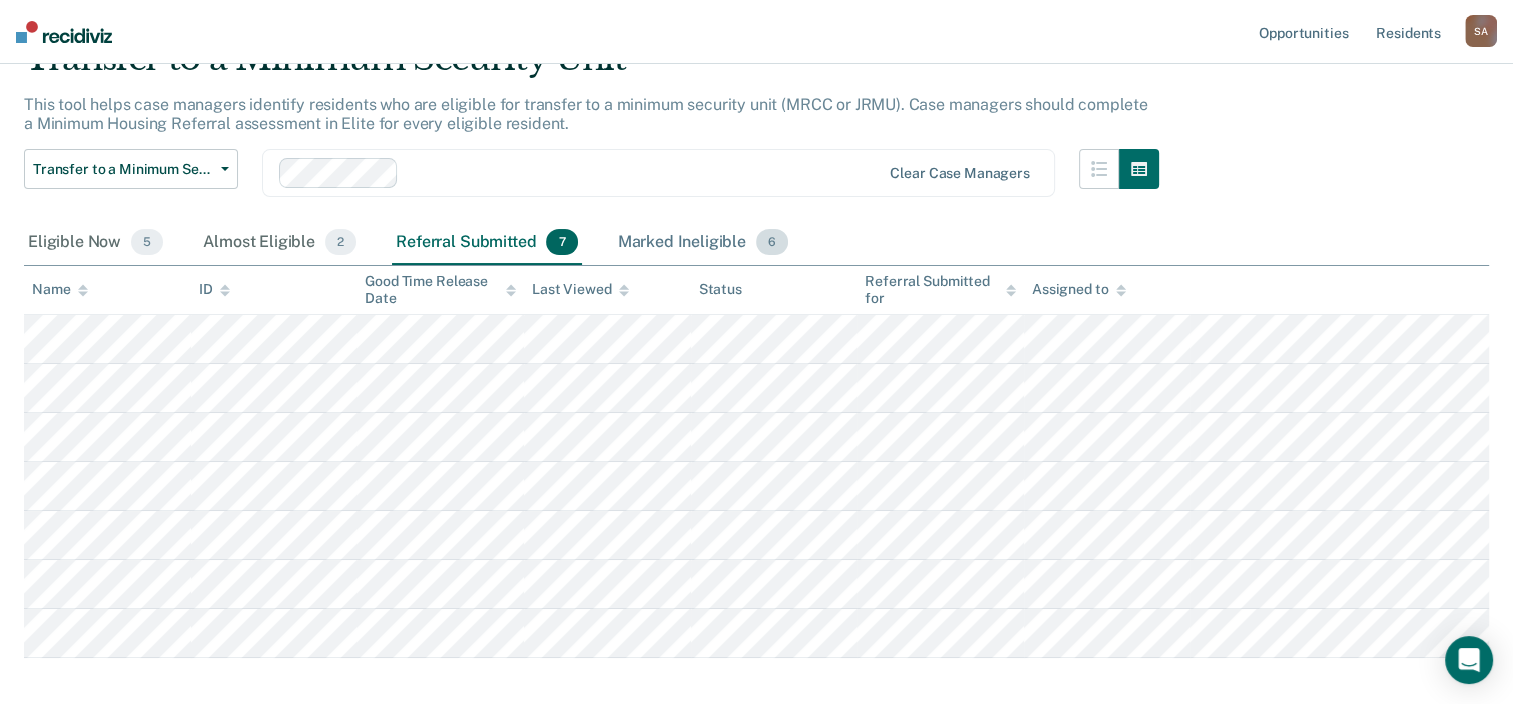click on "Marked Ineligible 6" at bounding box center [703, 243] 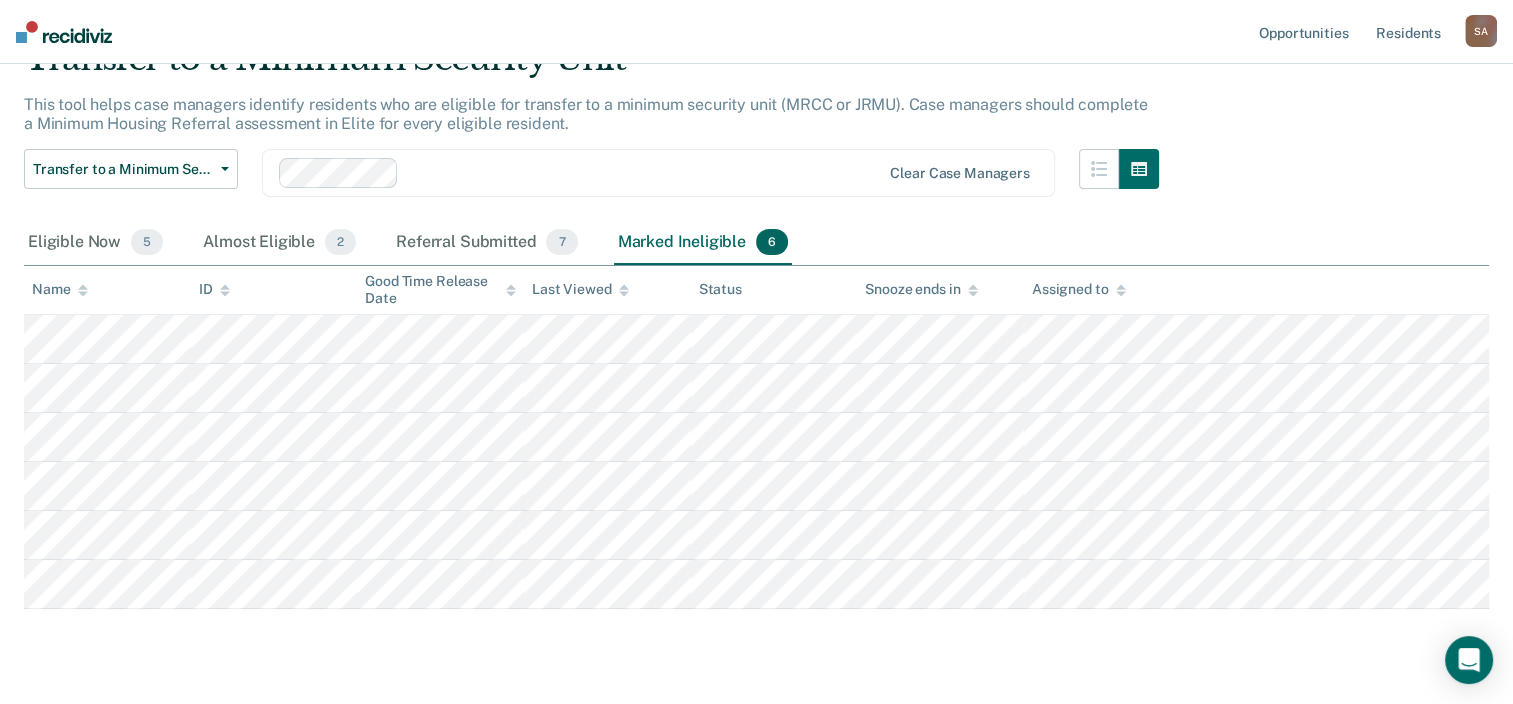 click on "Marked Ineligible 6" at bounding box center (703, 243) 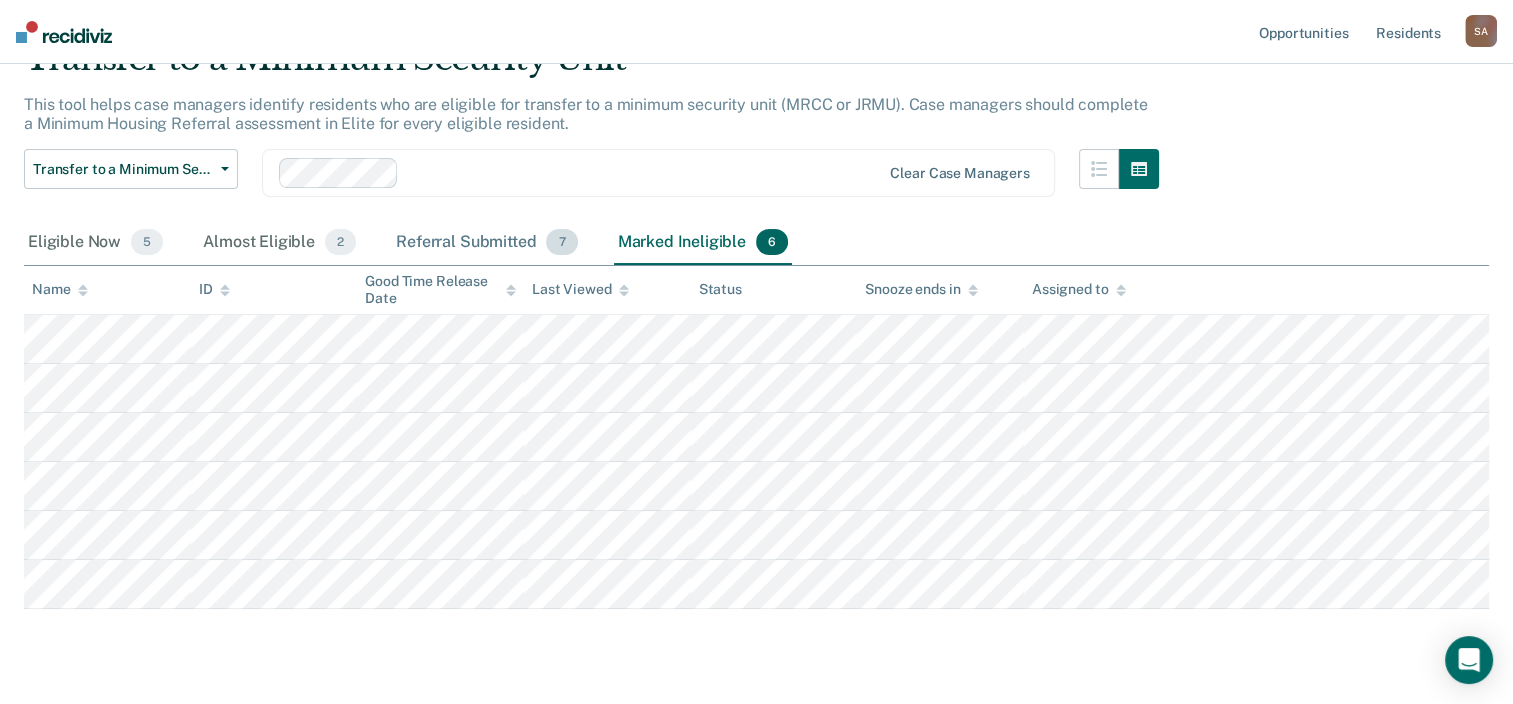 click on "Referral Submitted 7" at bounding box center [486, 243] 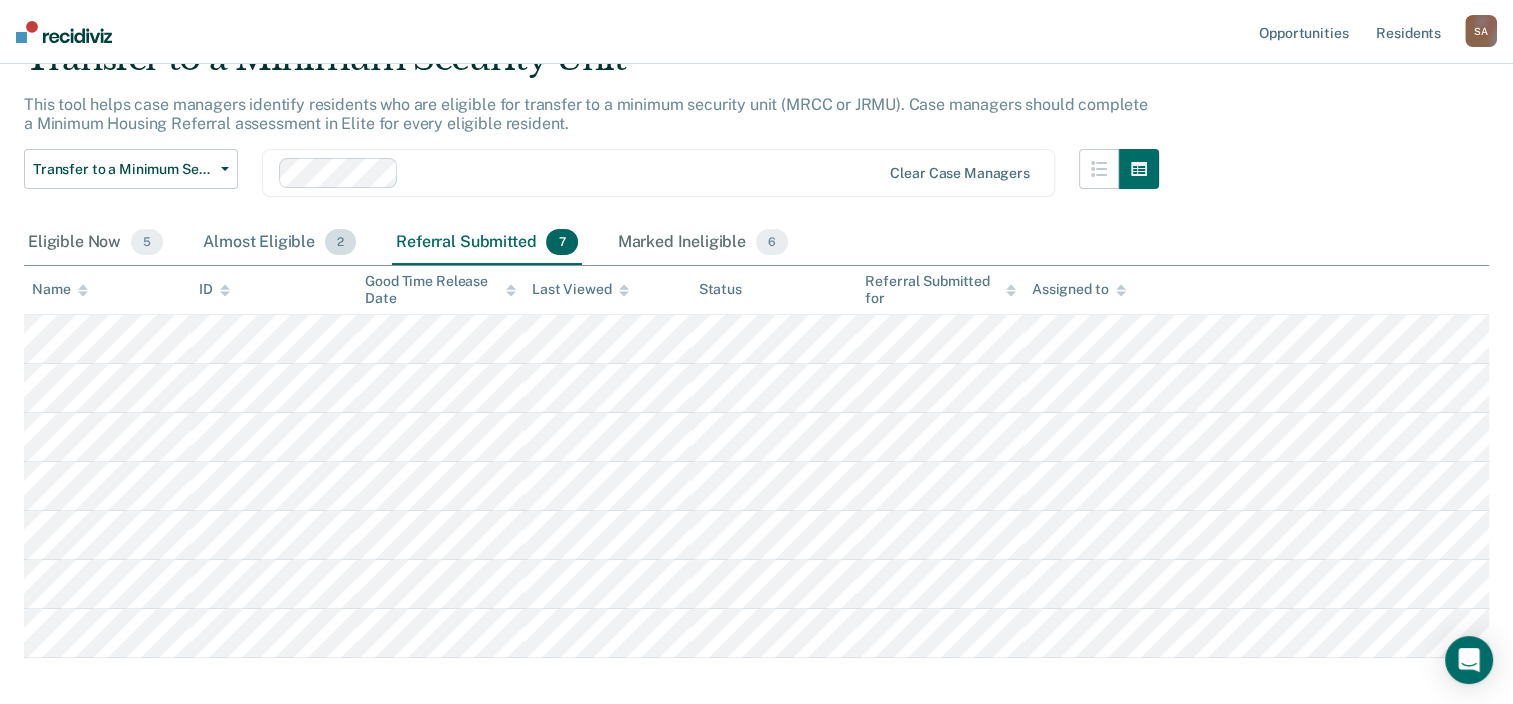 click on "Almost Eligible 2" at bounding box center (279, 243) 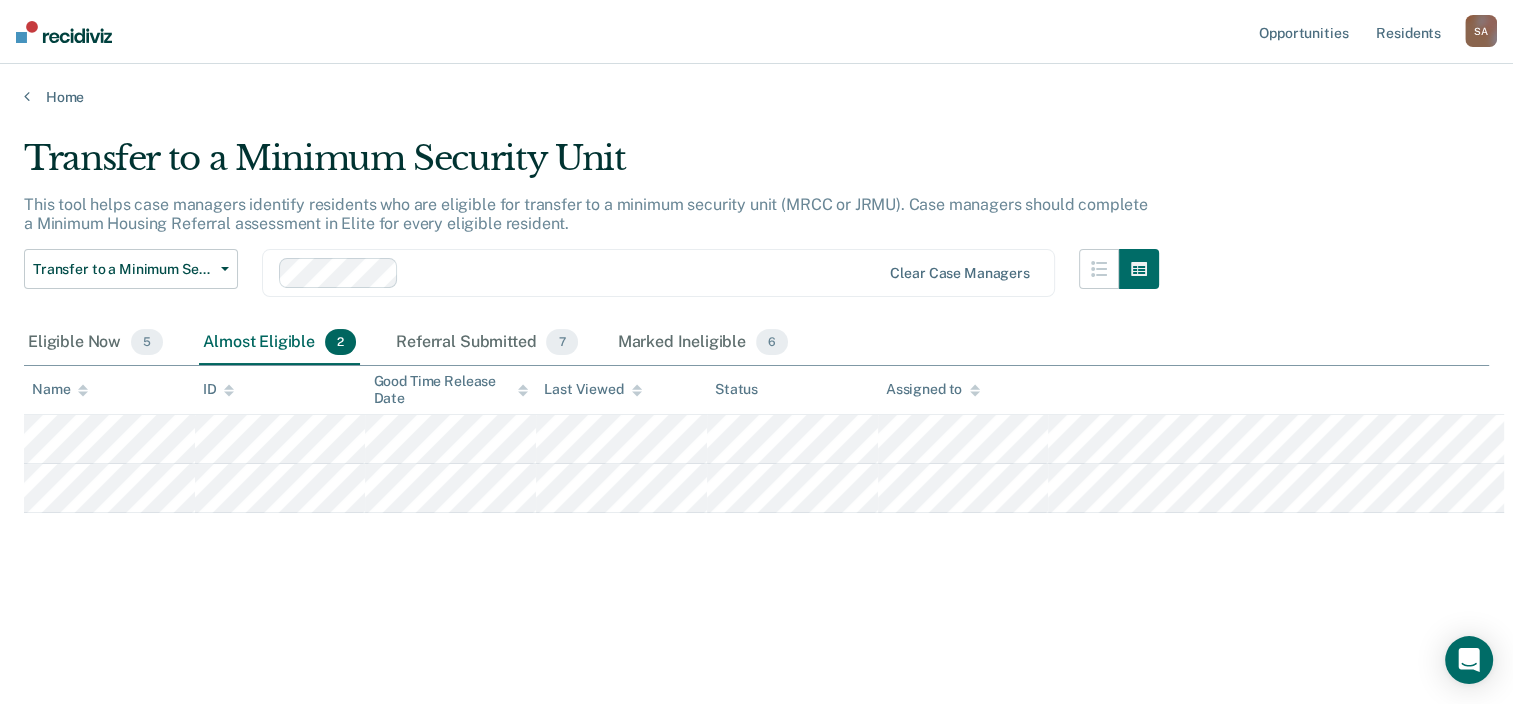scroll, scrollTop: 0, scrollLeft: 0, axis: both 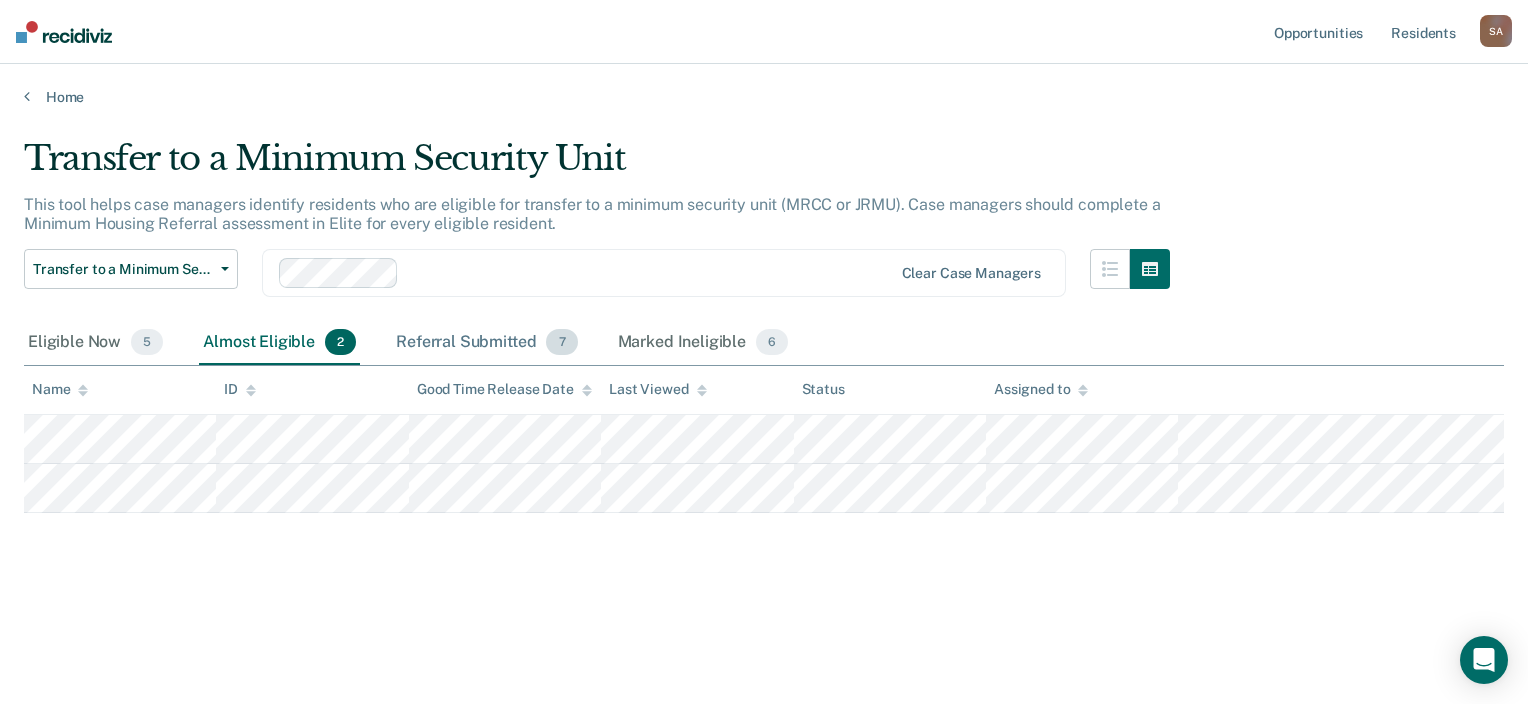 click on "Referral Submitted 7" at bounding box center [486, 343] 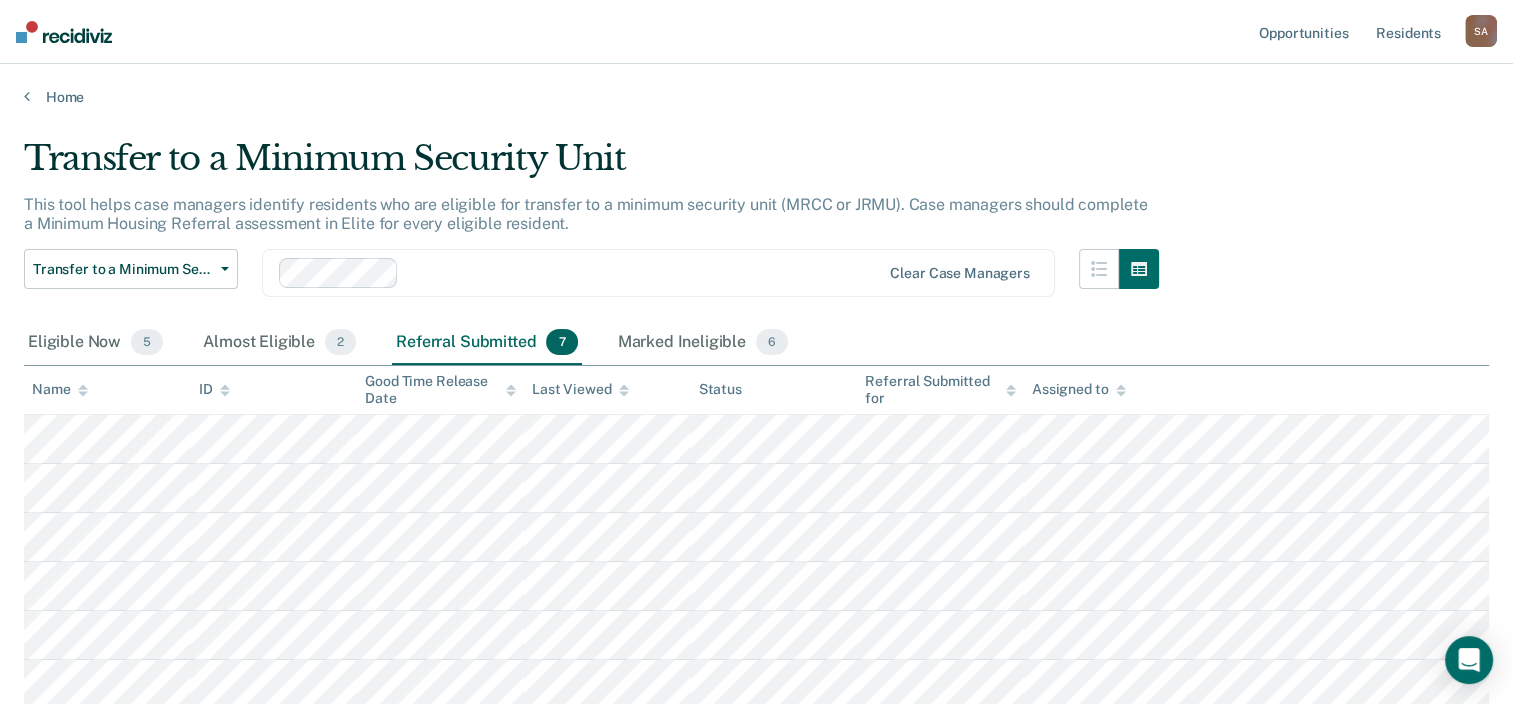 scroll, scrollTop: 100, scrollLeft: 0, axis: vertical 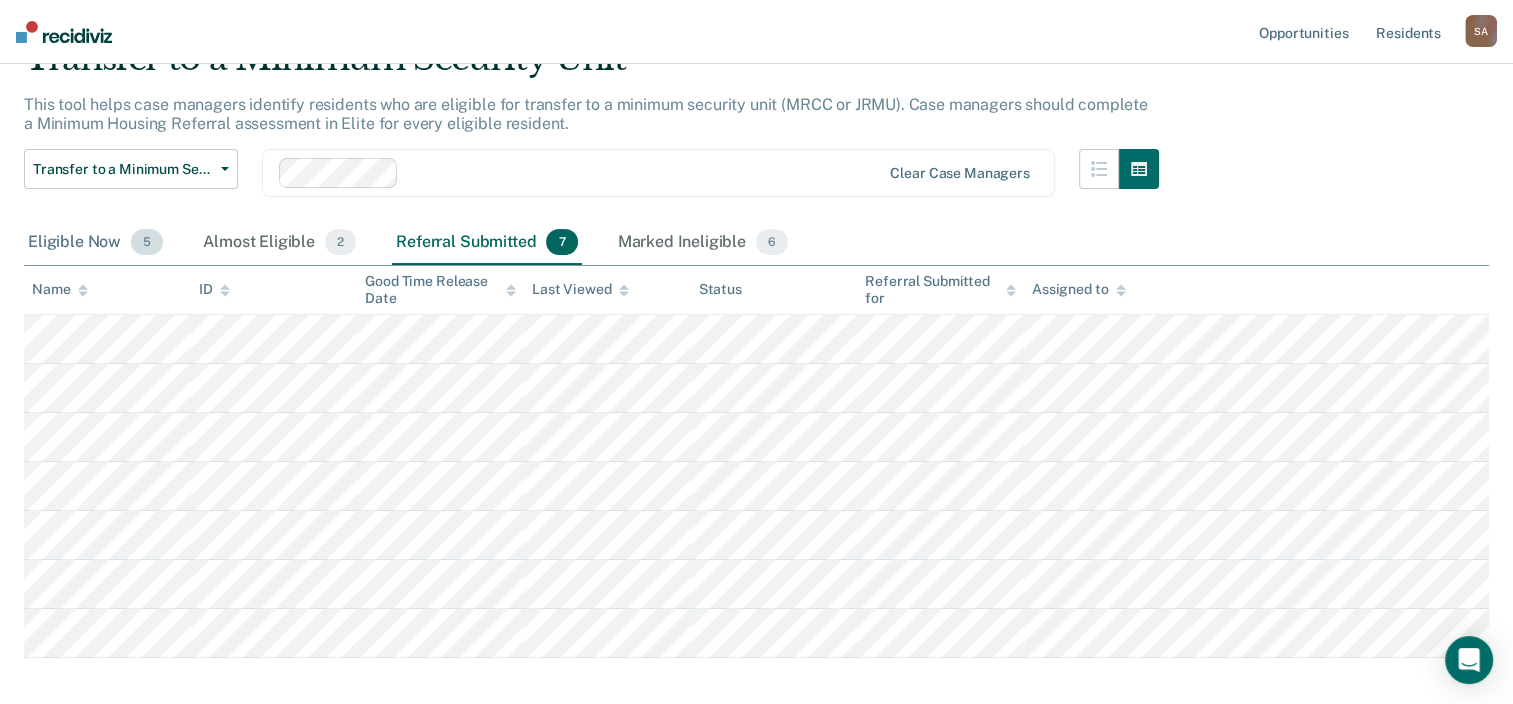 click on "Eligible Now 5" at bounding box center (95, 243) 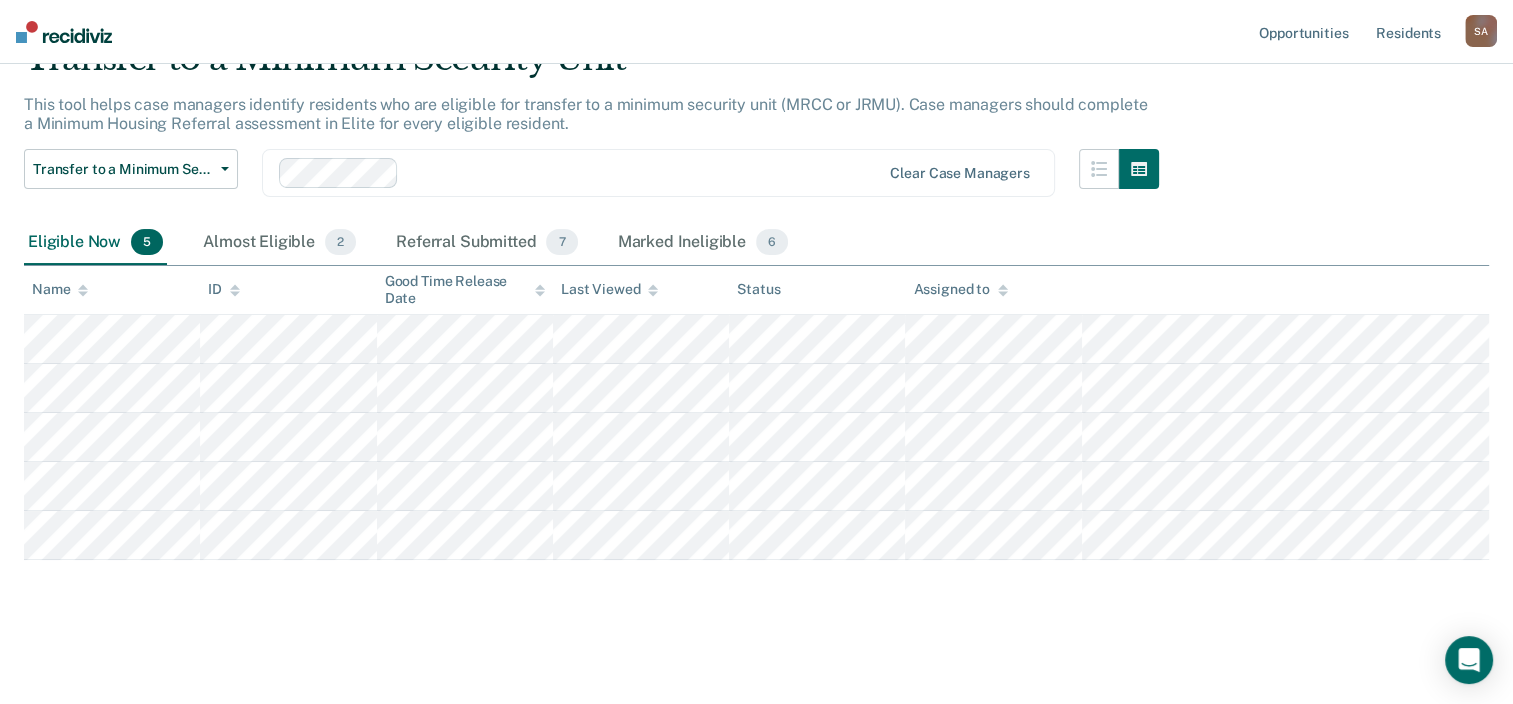scroll, scrollTop: 98, scrollLeft: 0, axis: vertical 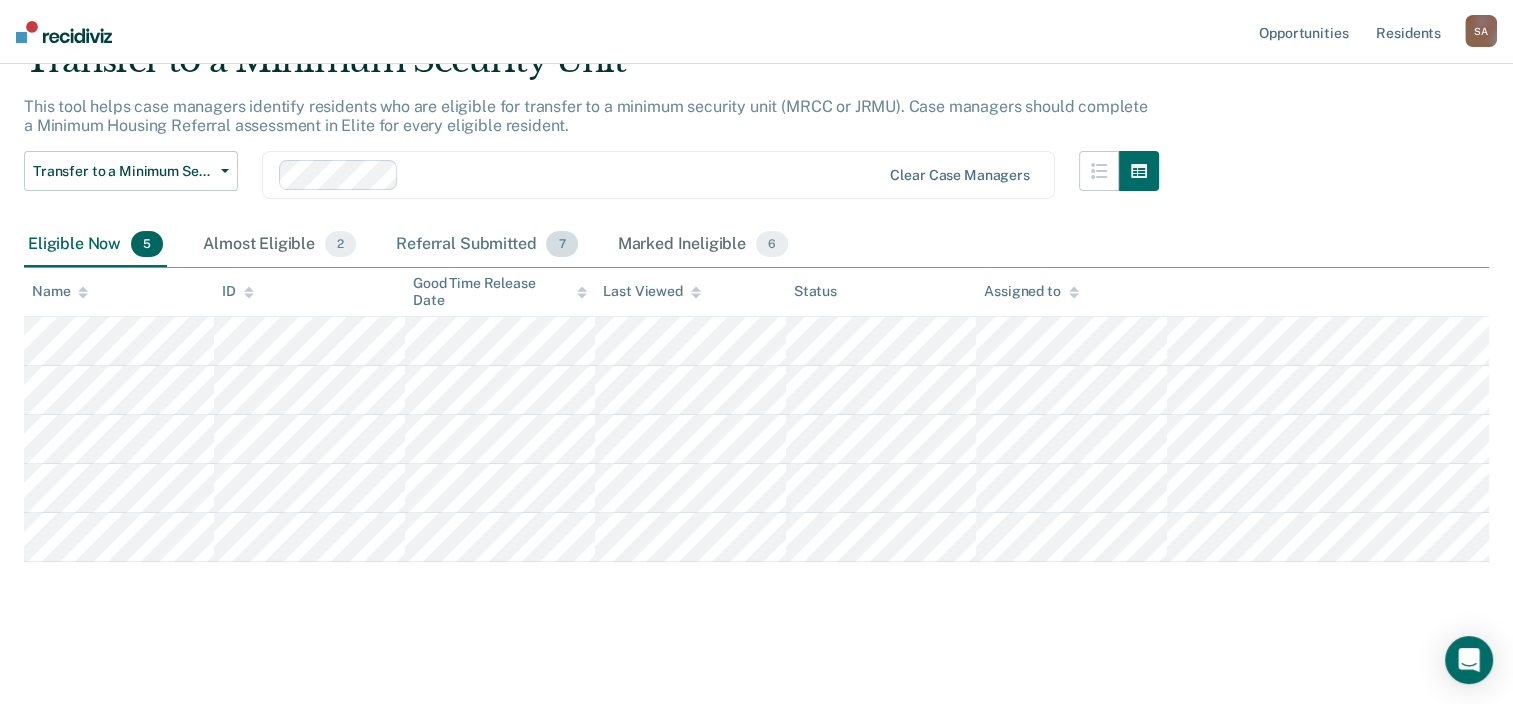 click on "Referral Submitted 7" at bounding box center (486, 245) 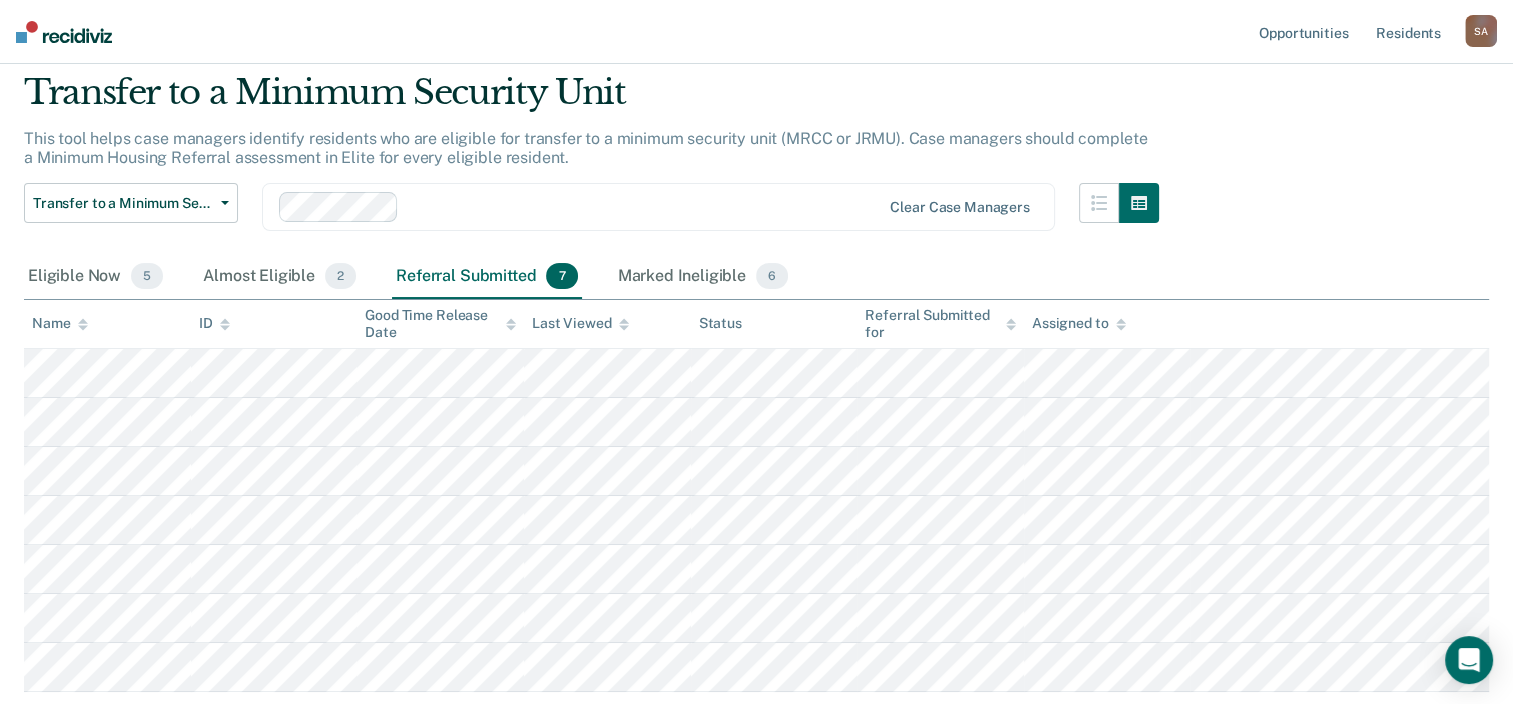 scroll, scrollTop: 100, scrollLeft: 0, axis: vertical 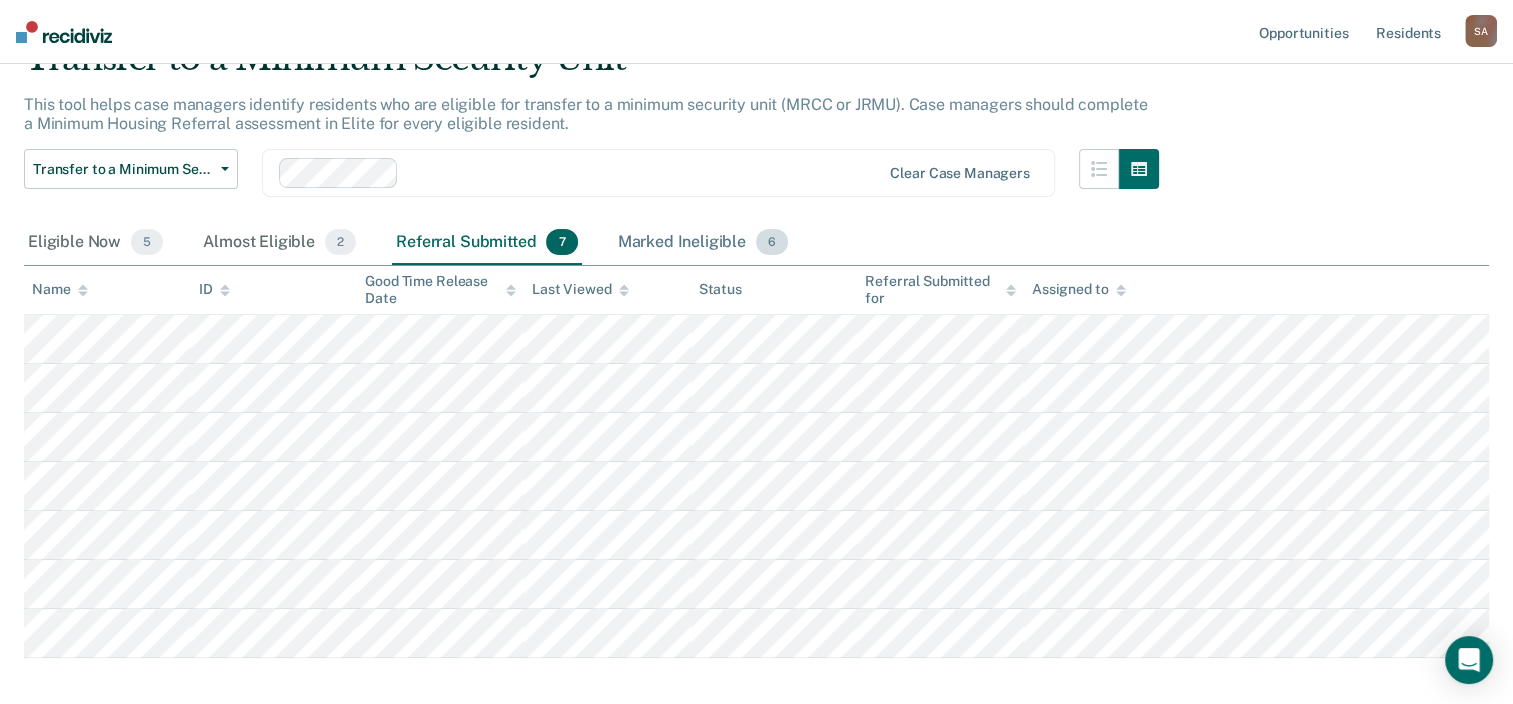 click on "Marked Ineligible 6" at bounding box center (703, 243) 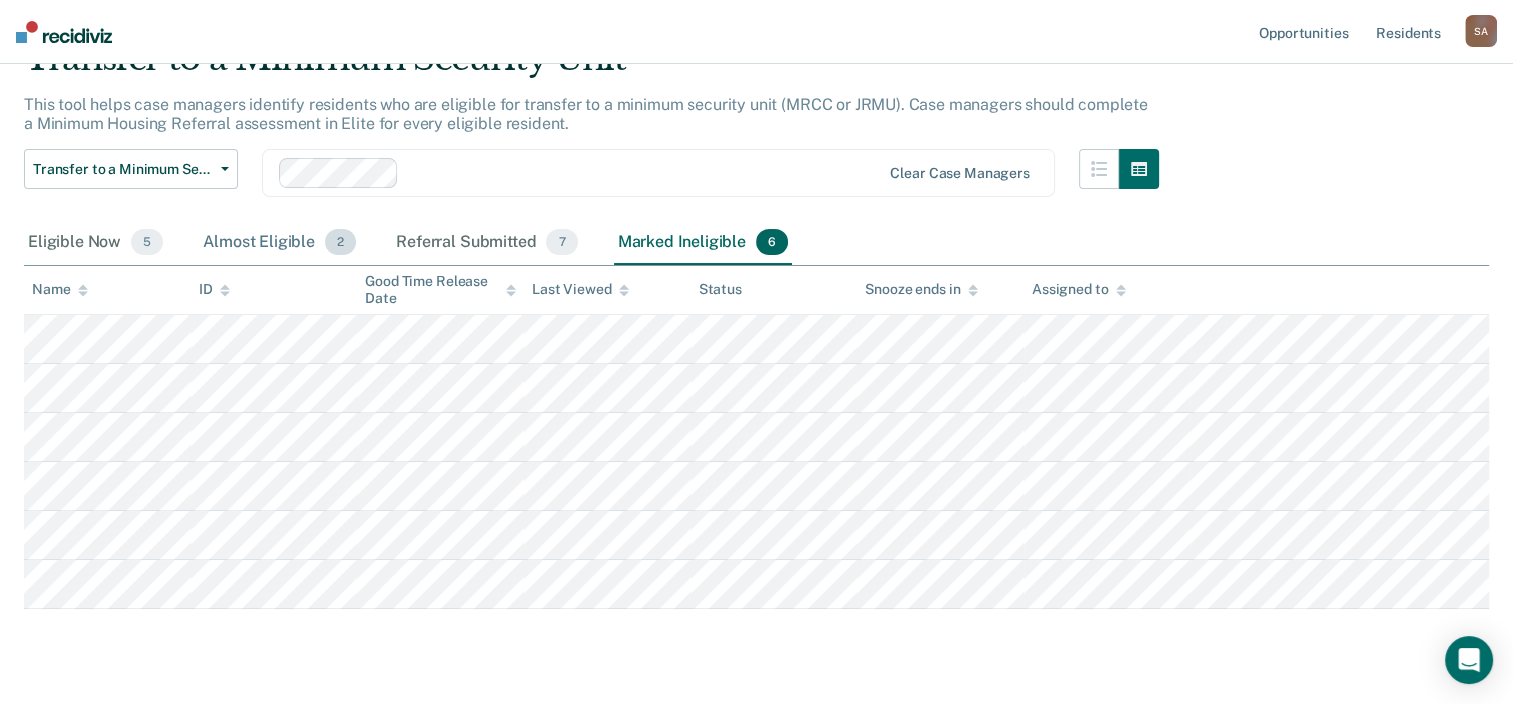 click on "Almost Eligible 2" at bounding box center [279, 243] 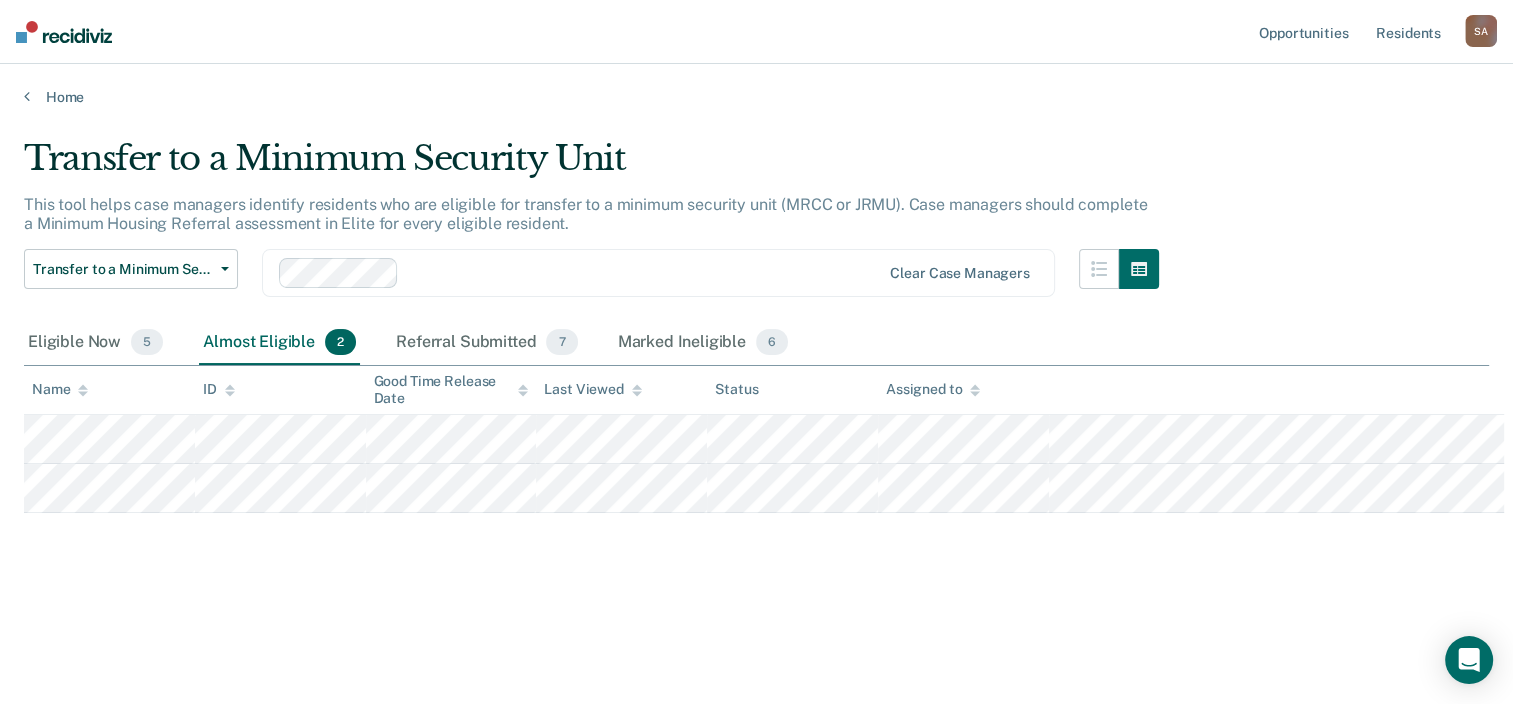 scroll, scrollTop: 0, scrollLeft: 0, axis: both 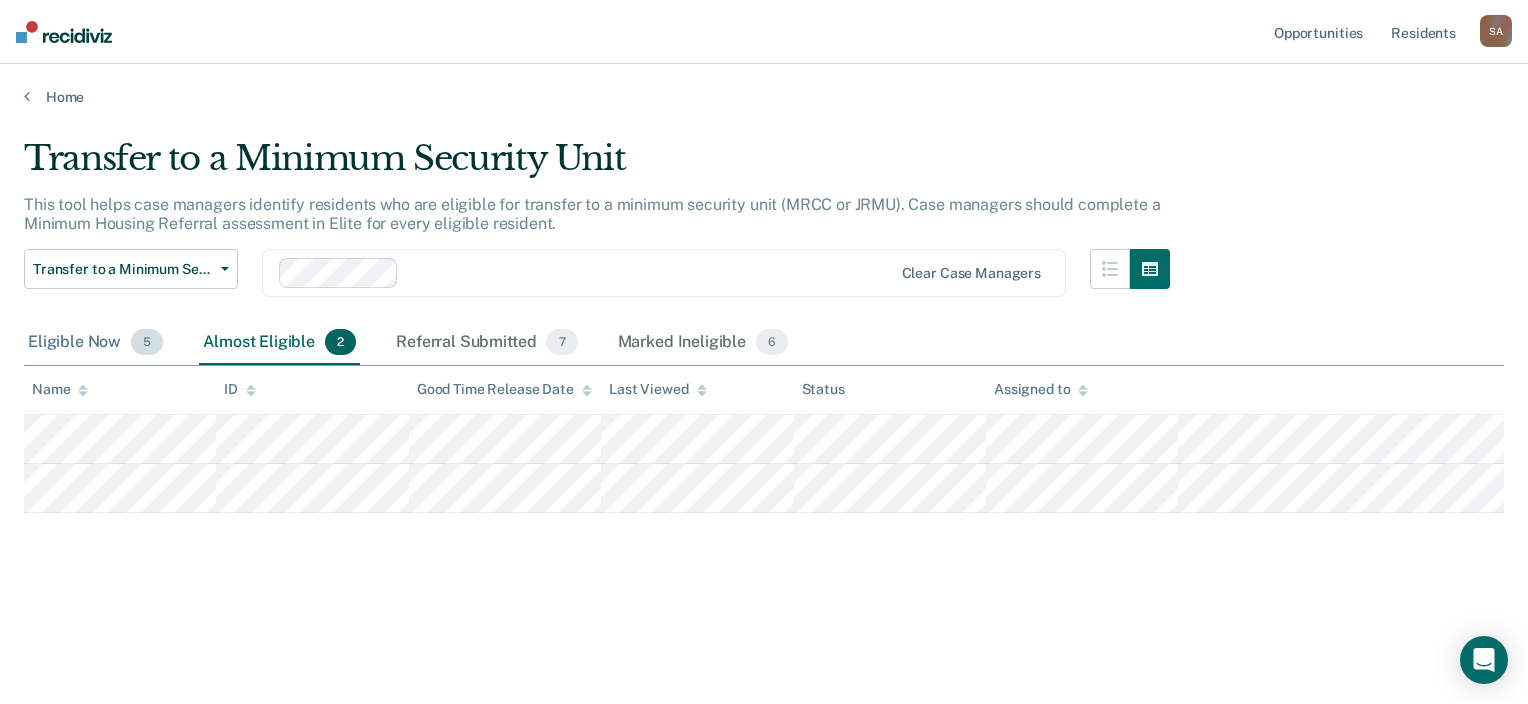 click on "Eligible Now 5" at bounding box center (95, 343) 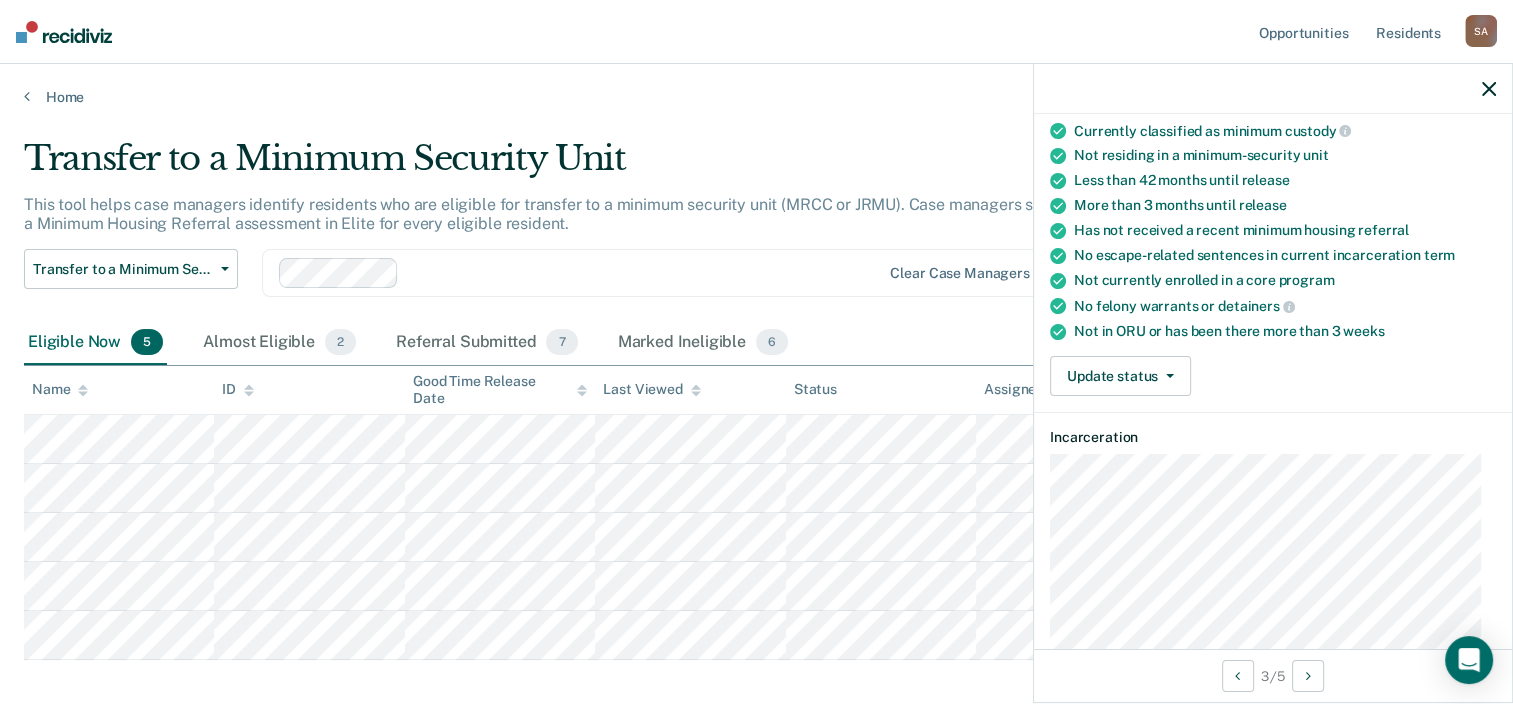 scroll, scrollTop: 200, scrollLeft: 0, axis: vertical 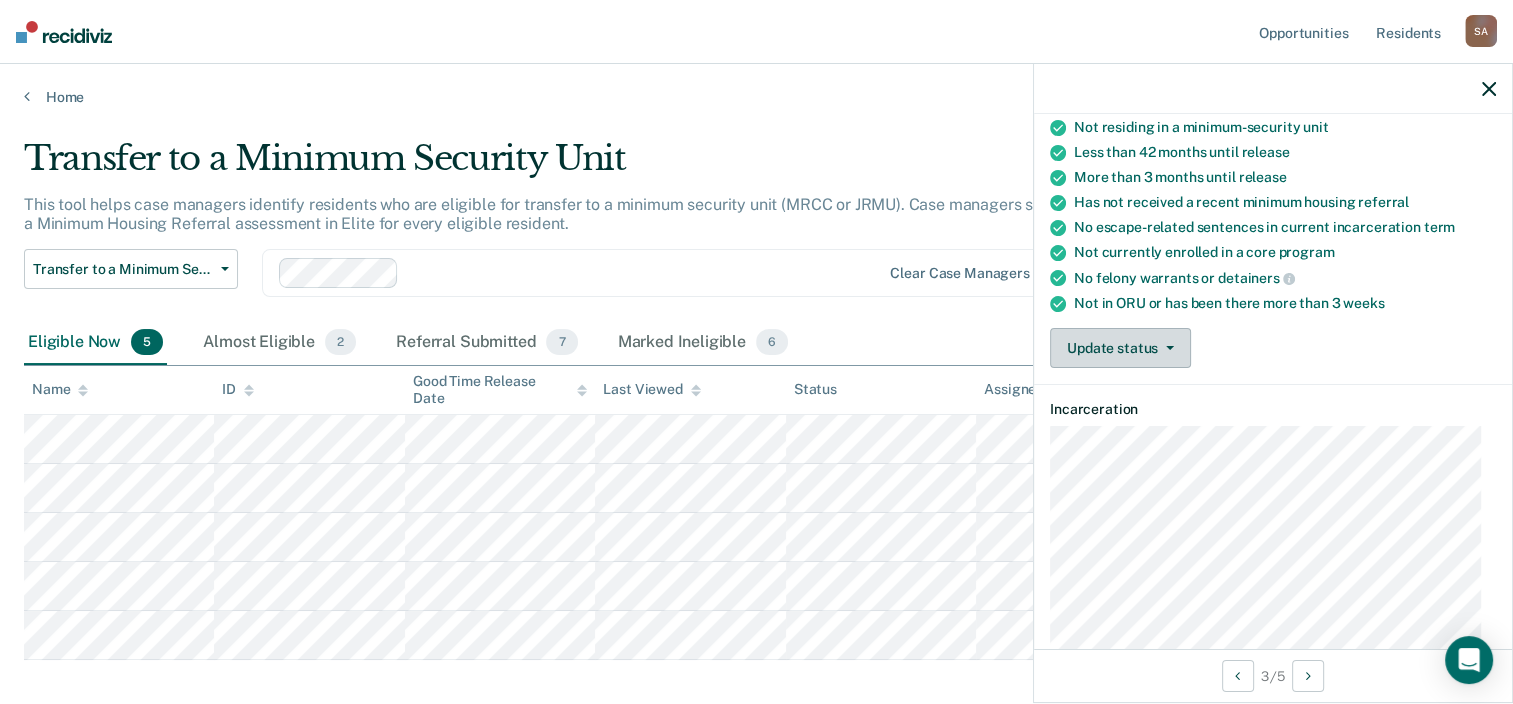 click on "Update status" at bounding box center (1120, 348) 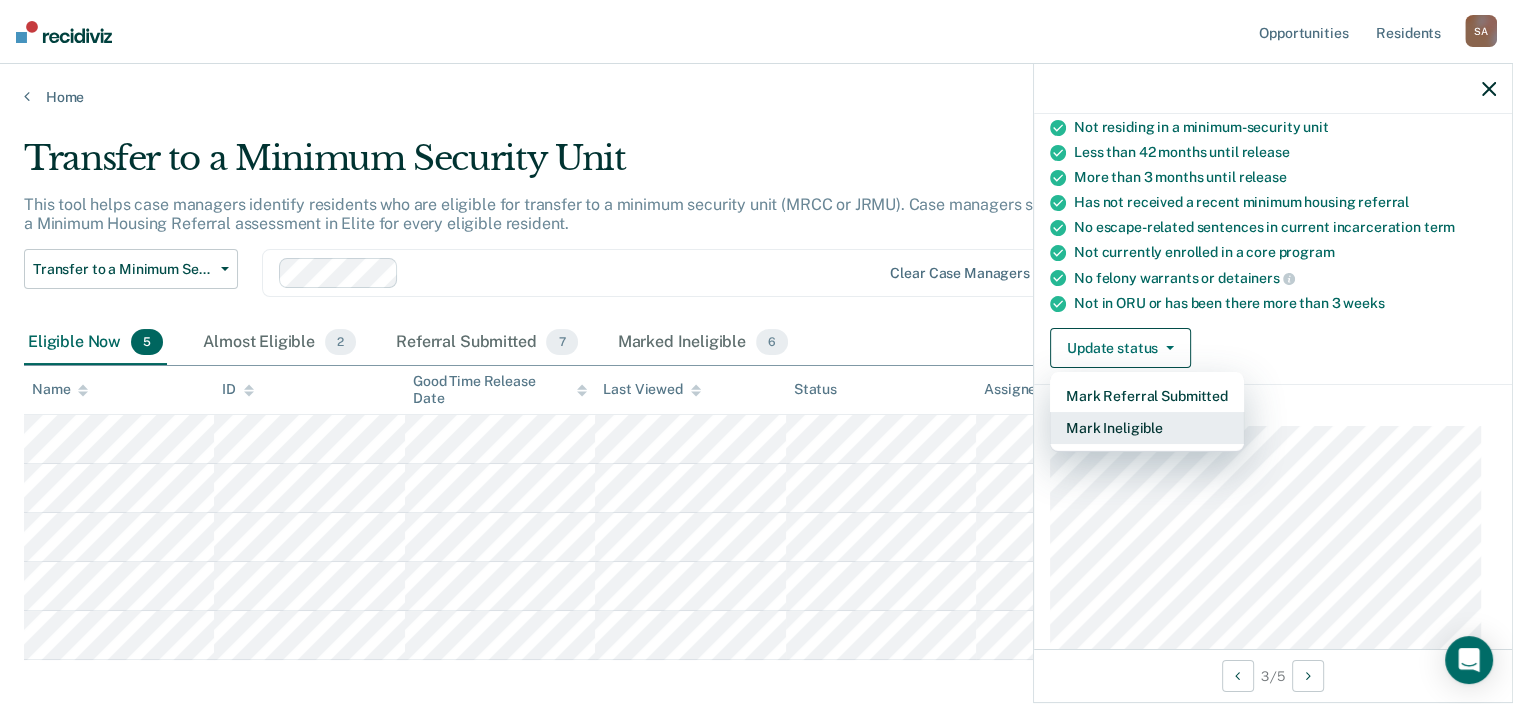 click on "Mark Ineligible" at bounding box center (1147, 428) 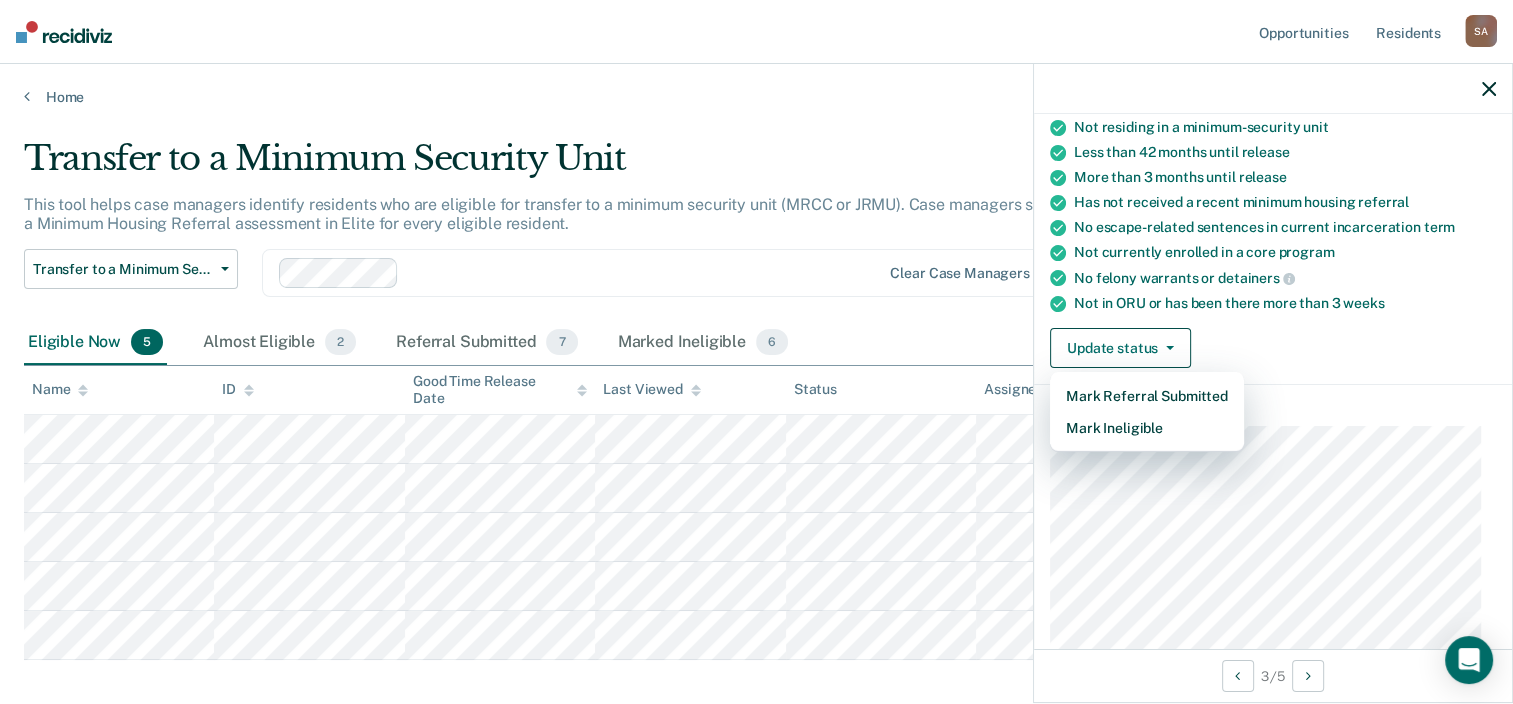 scroll, scrollTop: 194, scrollLeft: 0, axis: vertical 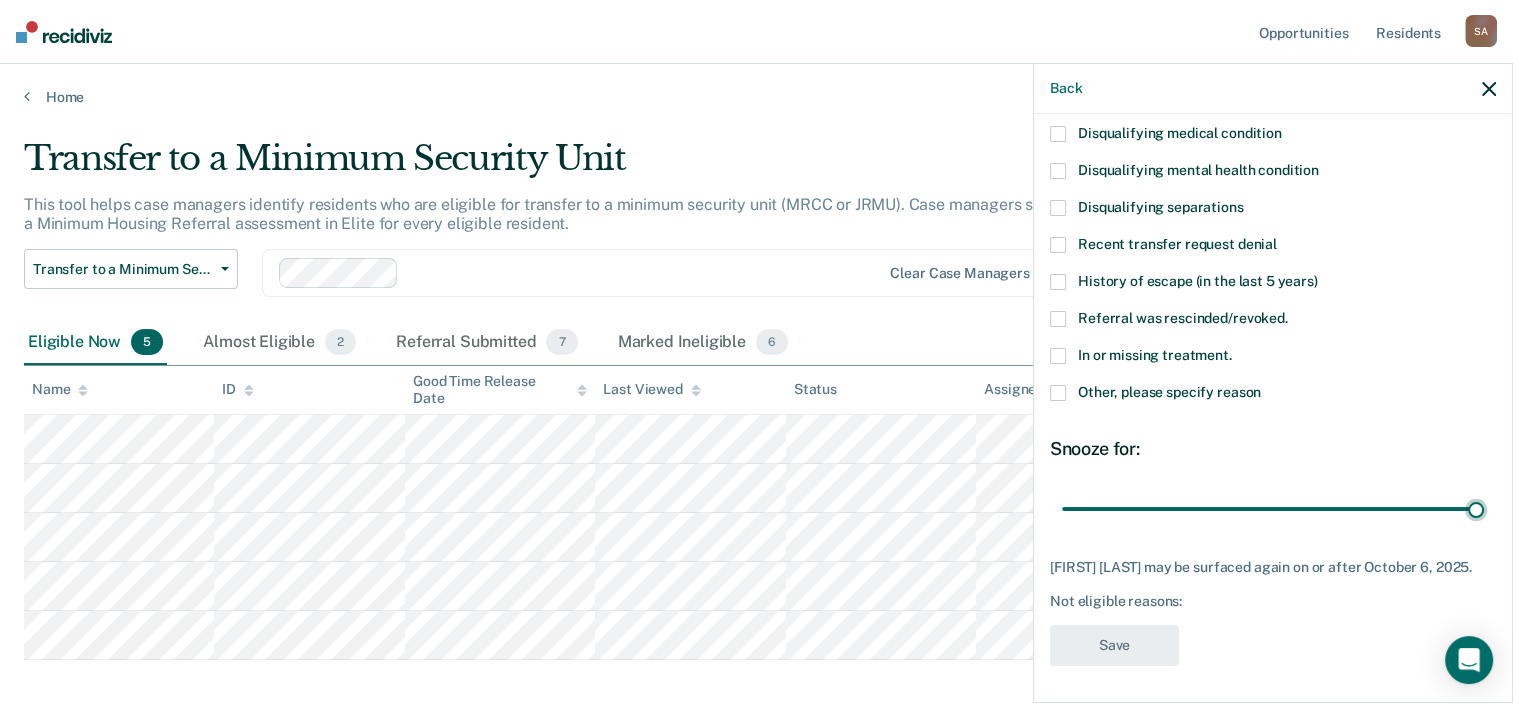 drag, startPoint x: 1267, startPoint y: 491, endPoint x: 1516, endPoint y: 505, distance: 249.39326 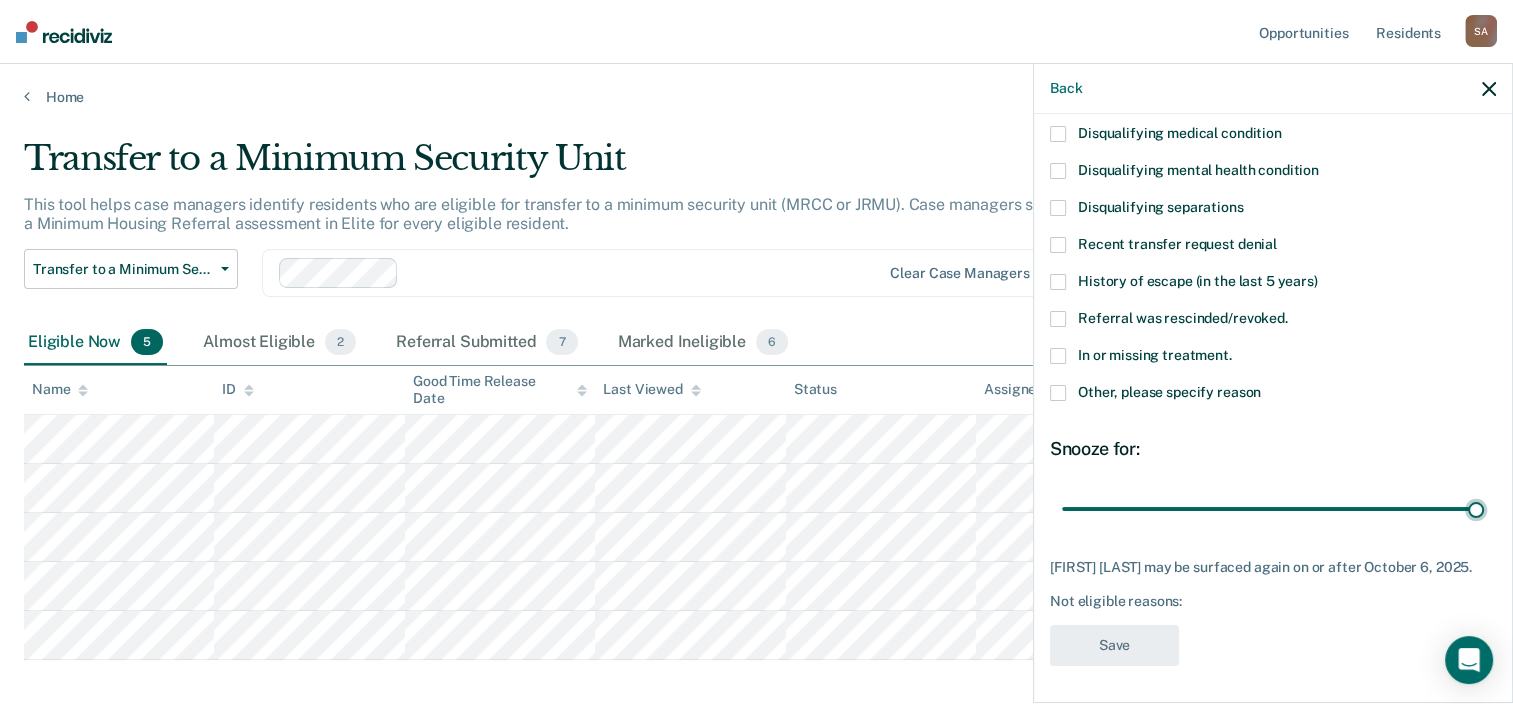 type on "60" 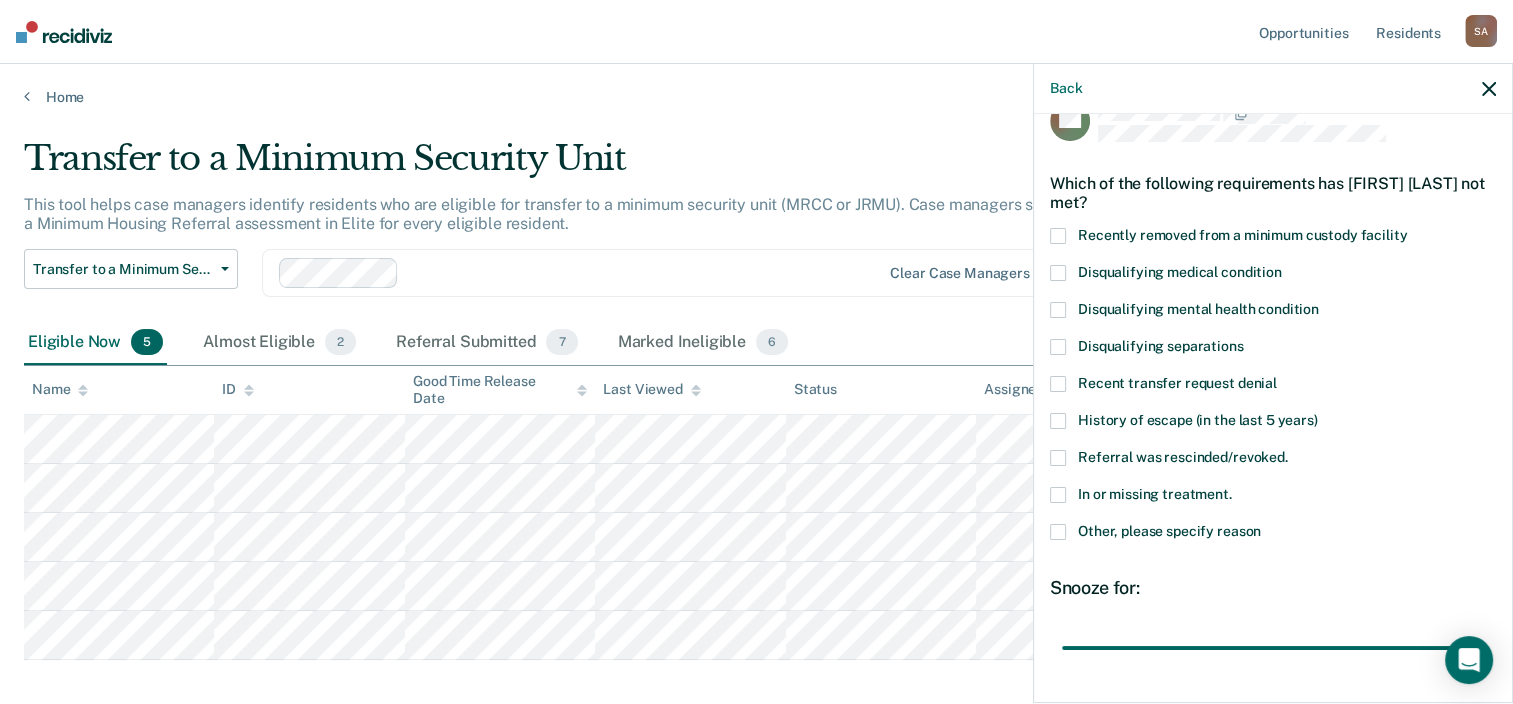 scroll, scrollTop: 0, scrollLeft: 0, axis: both 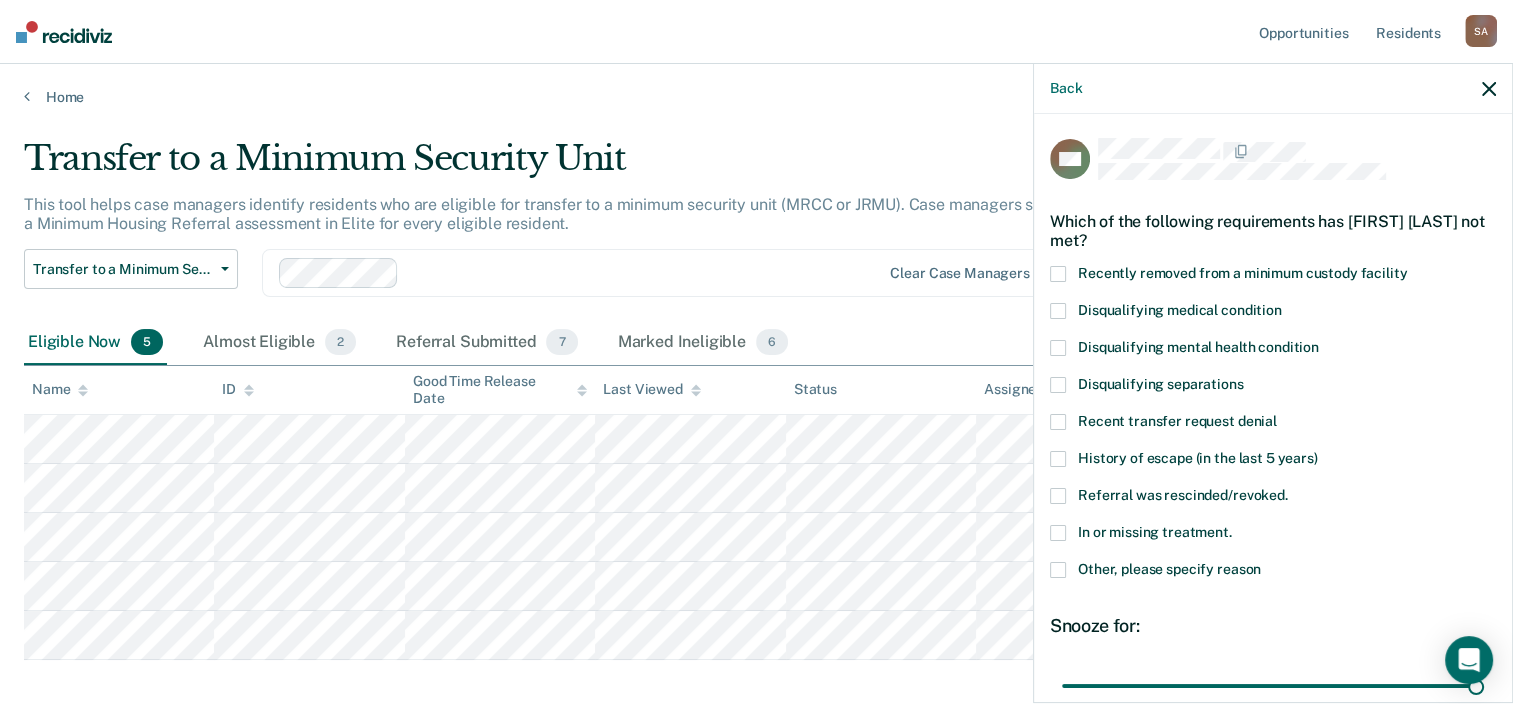 click at bounding box center (1058, 533) 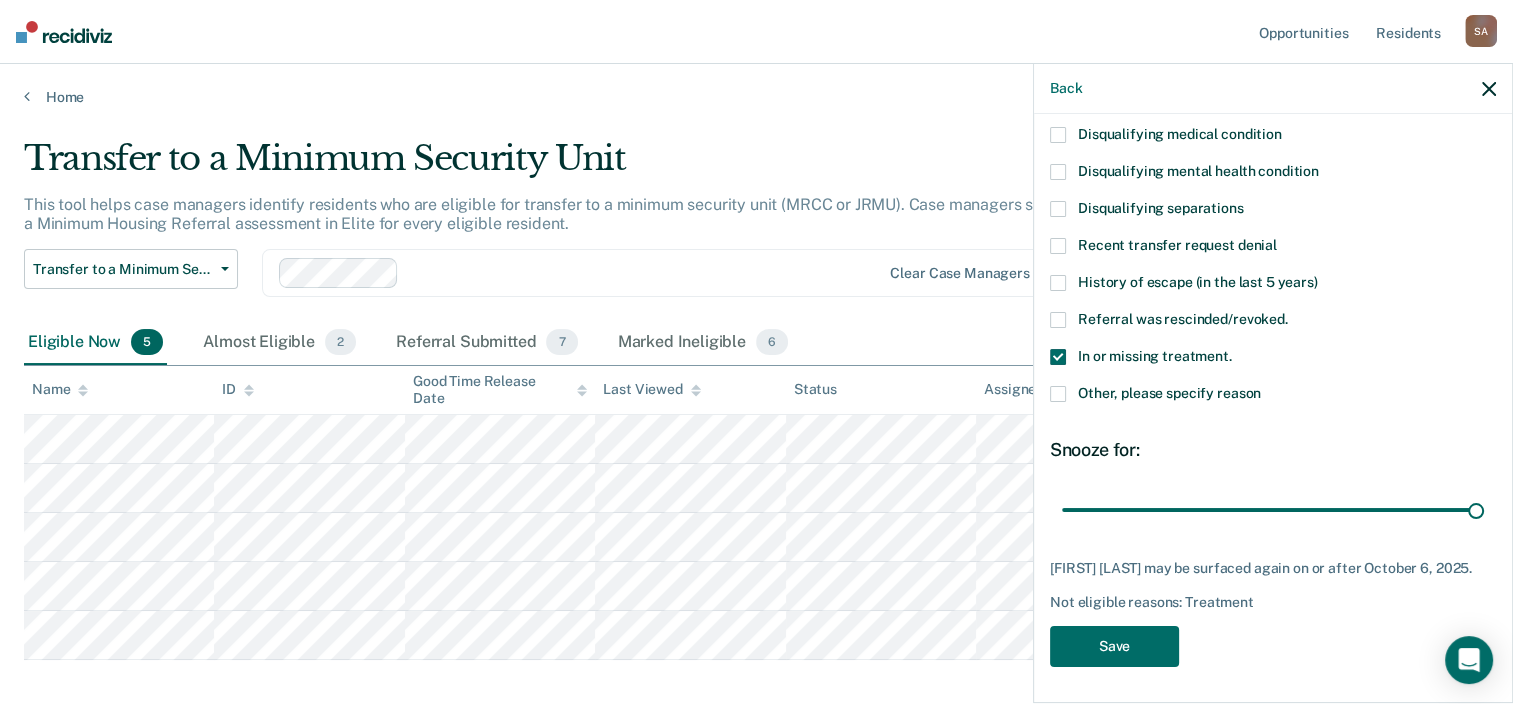 scroll, scrollTop: 177, scrollLeft: 0, axis: vertical 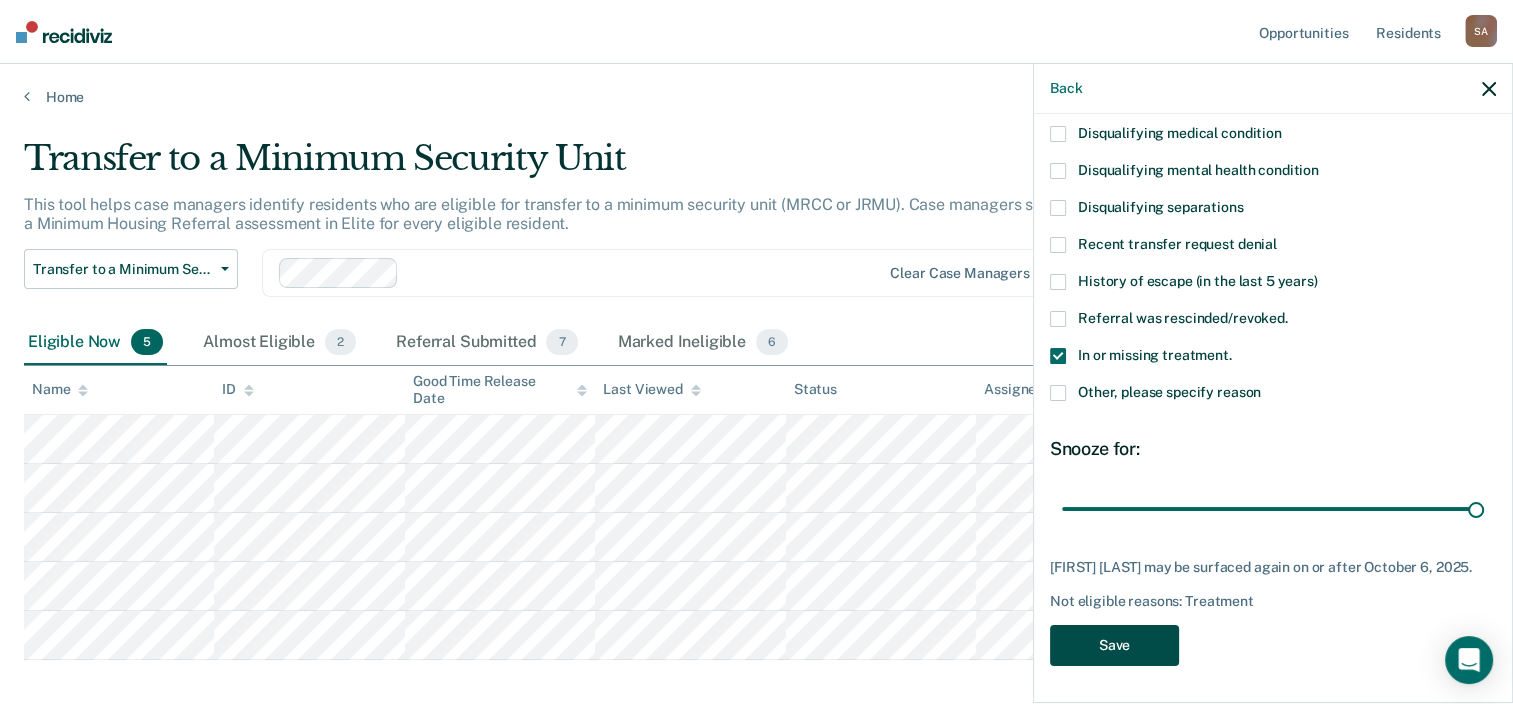 click on "Save" at bounding box center [1114, 645] 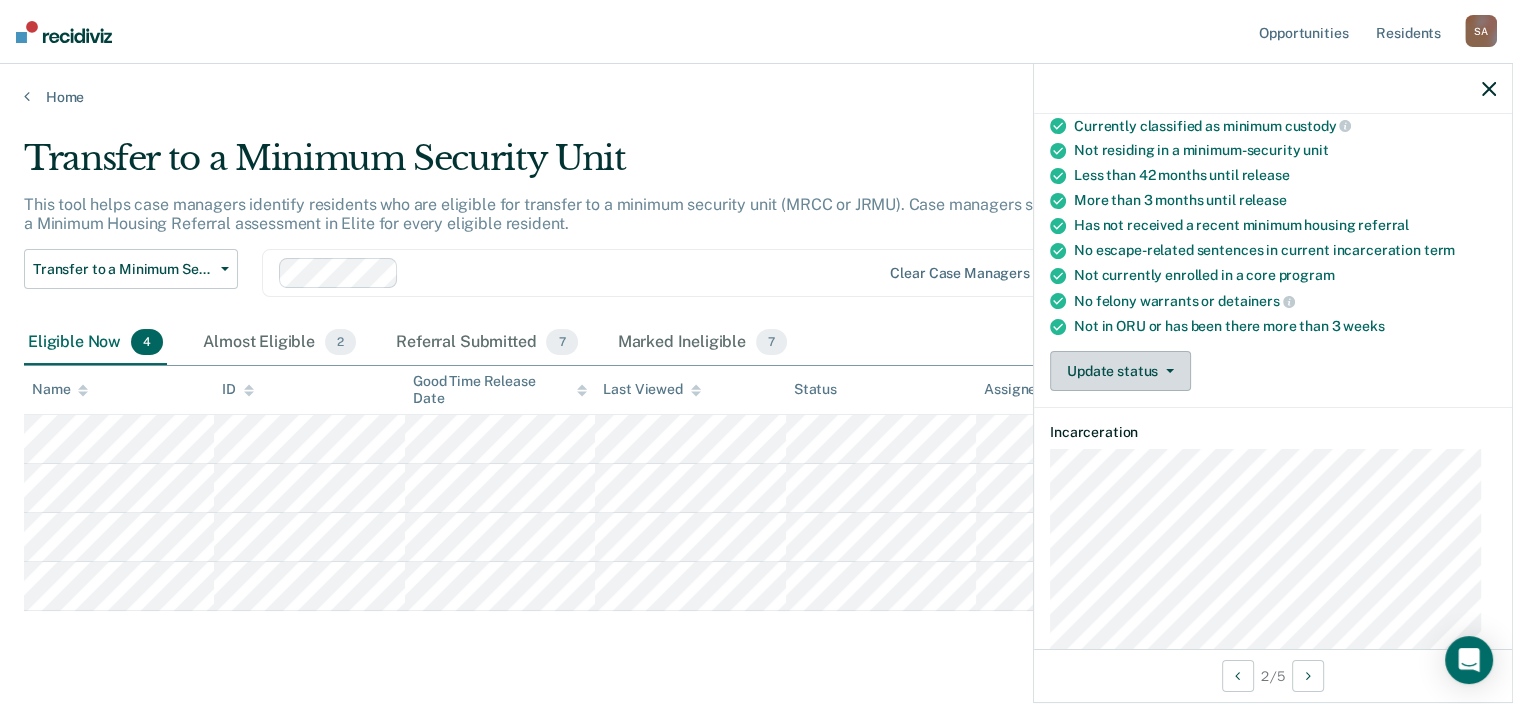 click on "Update status" at bounding box center [1120, 371] 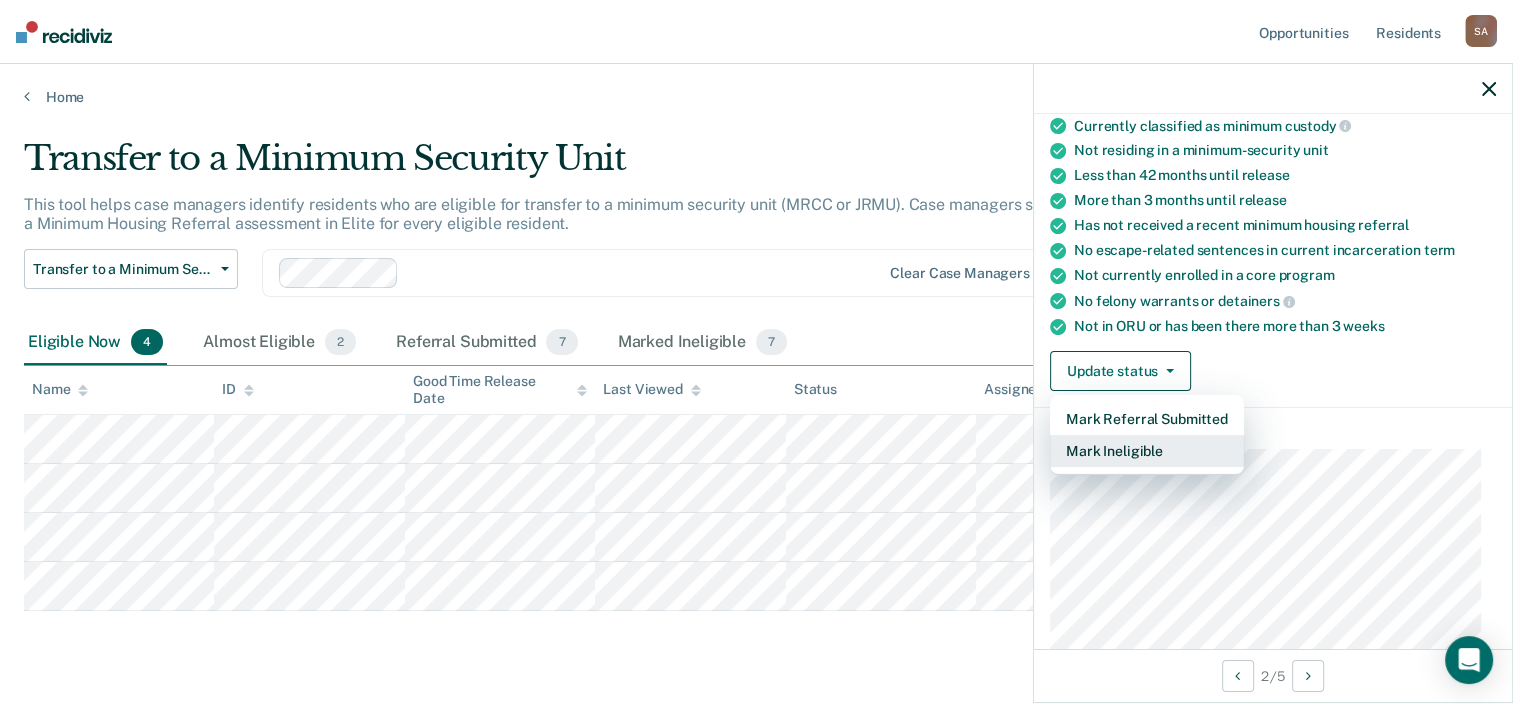 click on "Mark Ineligible" at bounding box center (1147, 451) 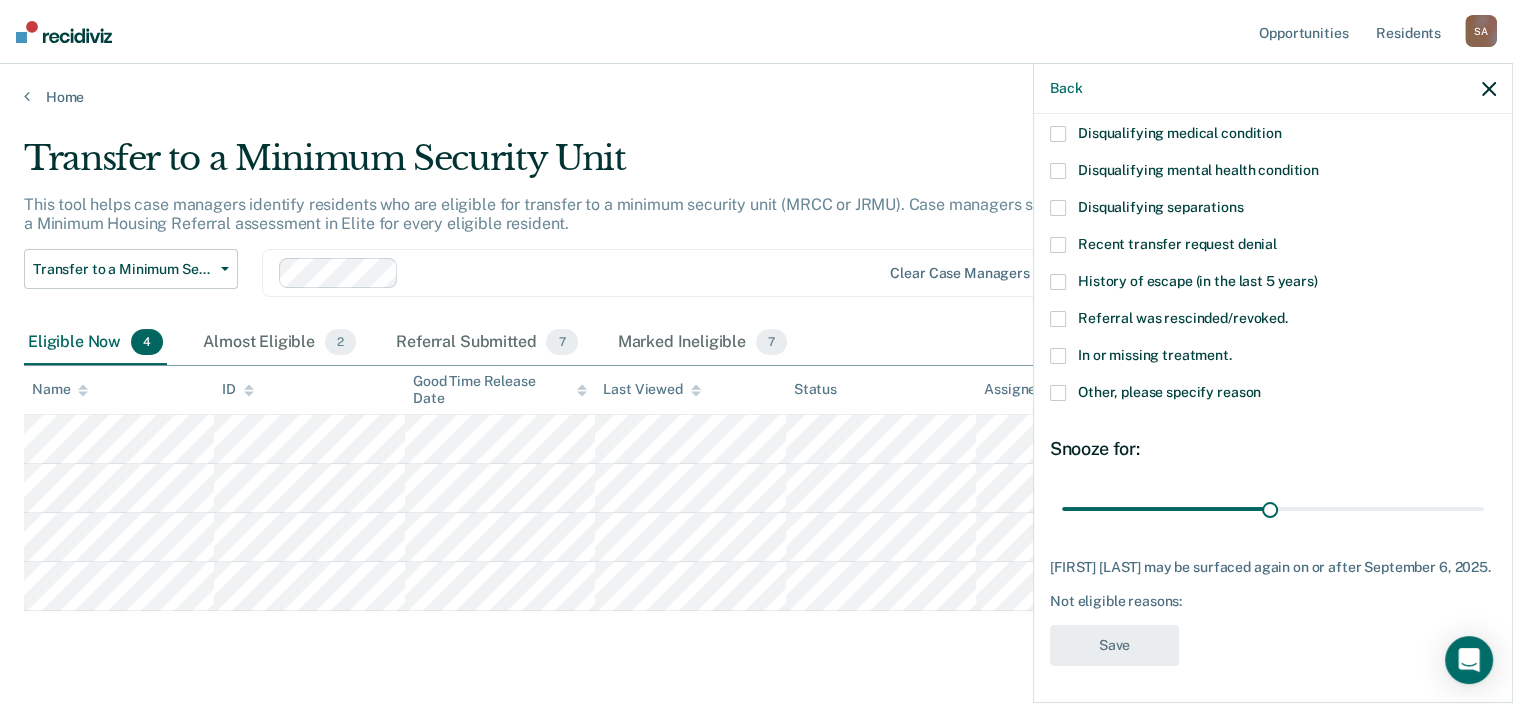 click at bounding box center [1058, 245] 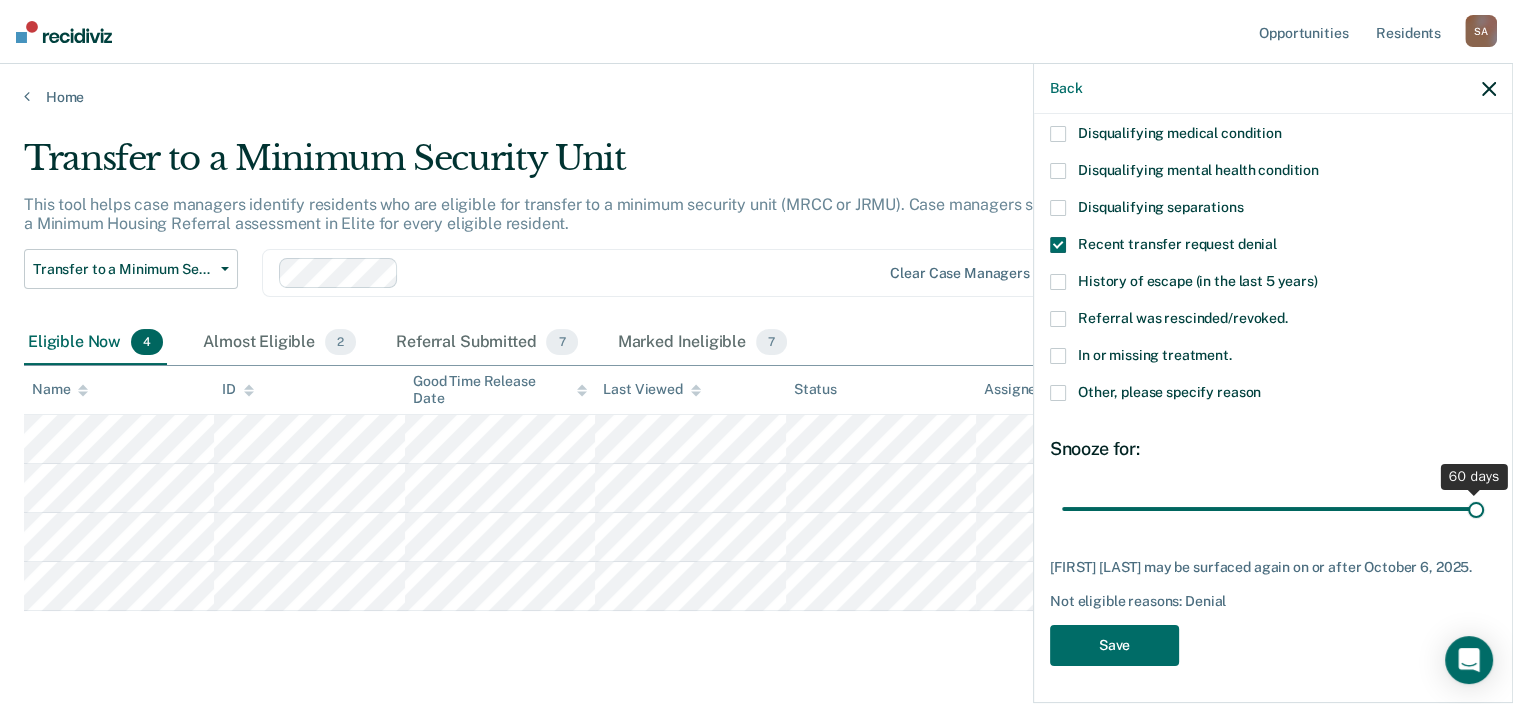 drag, startPoint x: 1261, startPoint y: 509, endPoint x: 1402, endPoint y: 511, distance: 141.01419 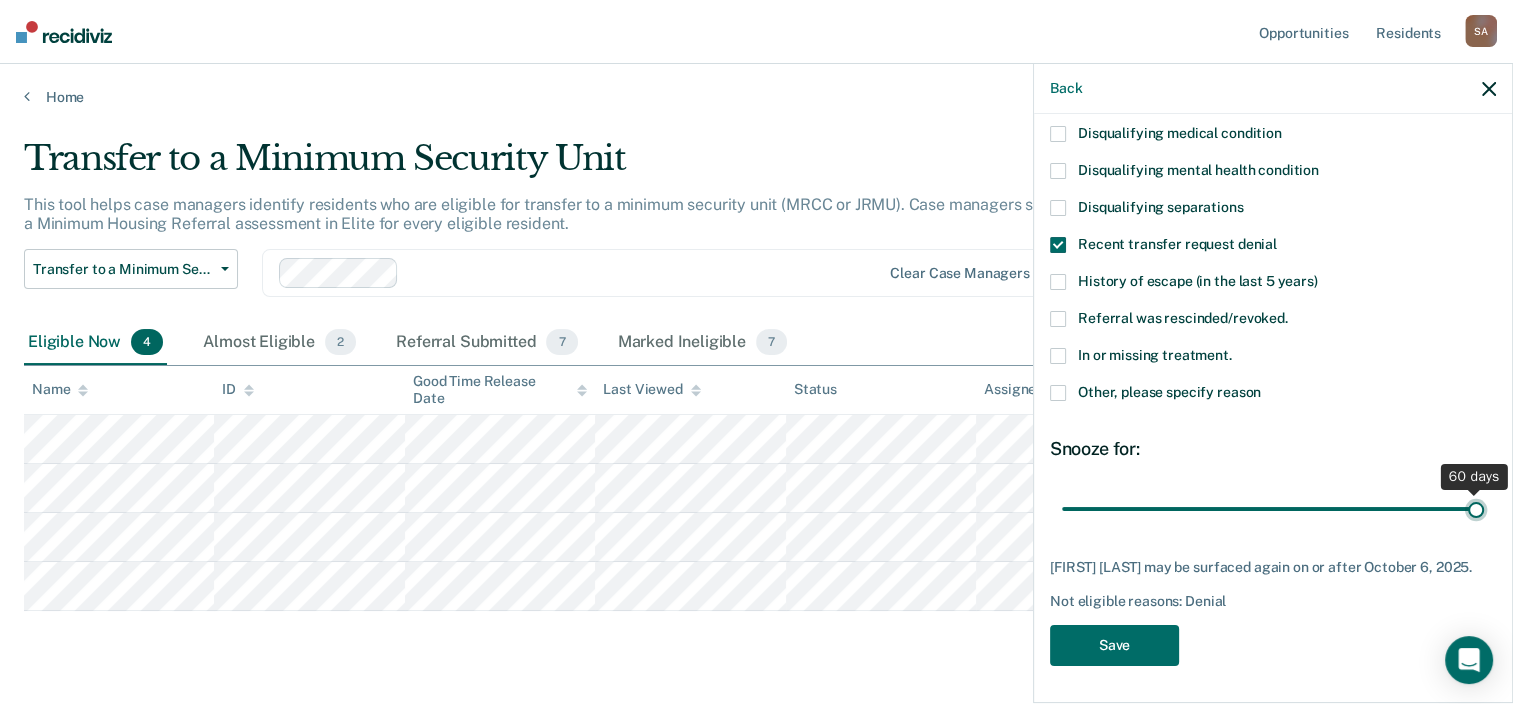 type on "60" 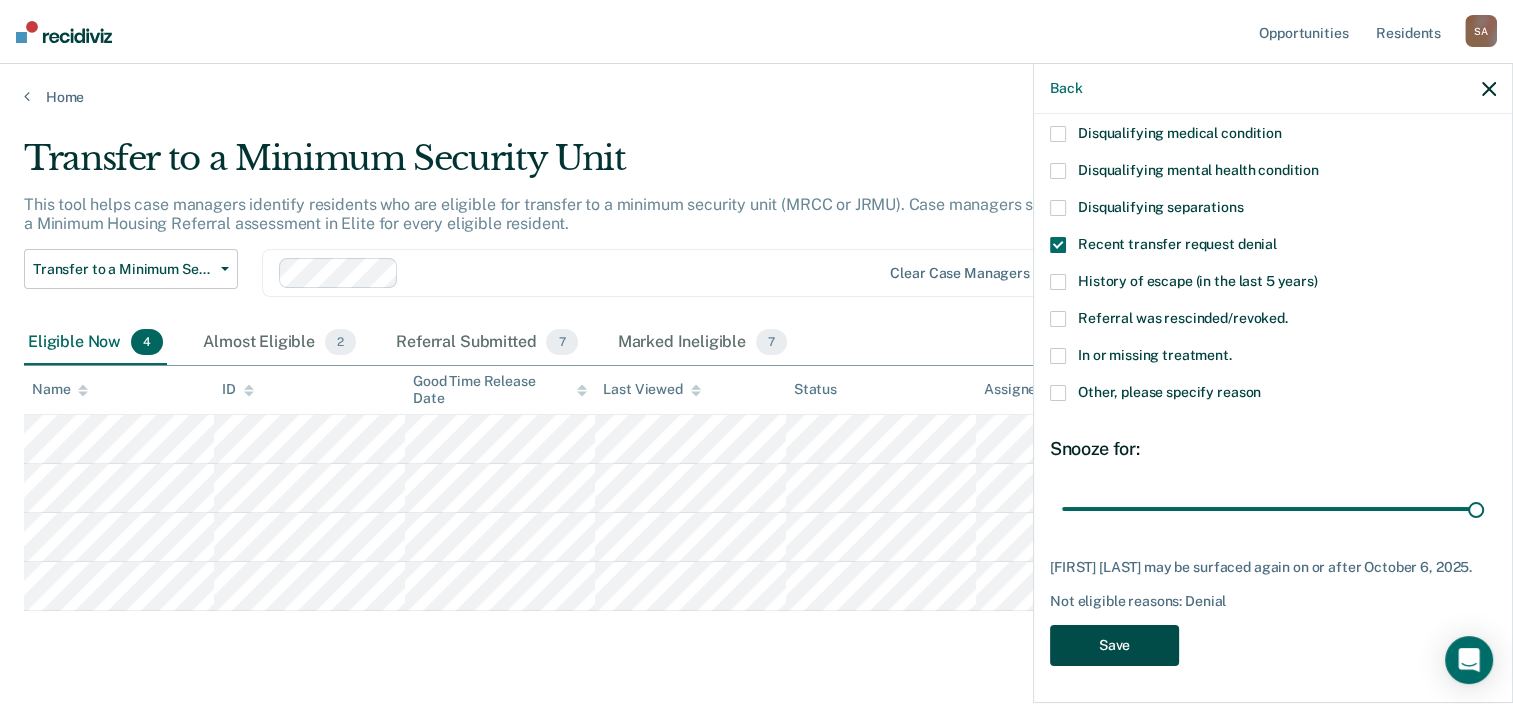 click on "Save" at bounding box center (1114, 645) 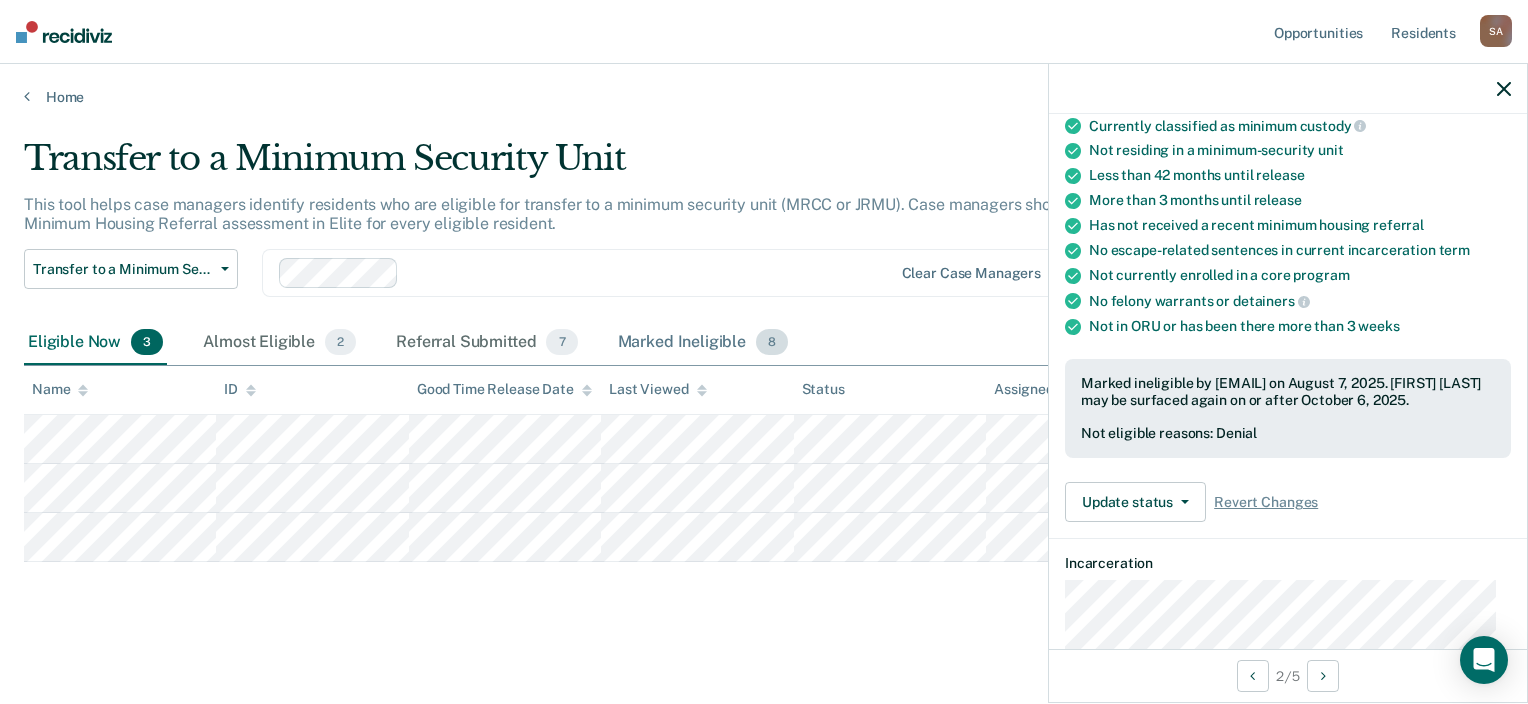 click on "Marked Ineligible 8" at bounding box center (703, 343) 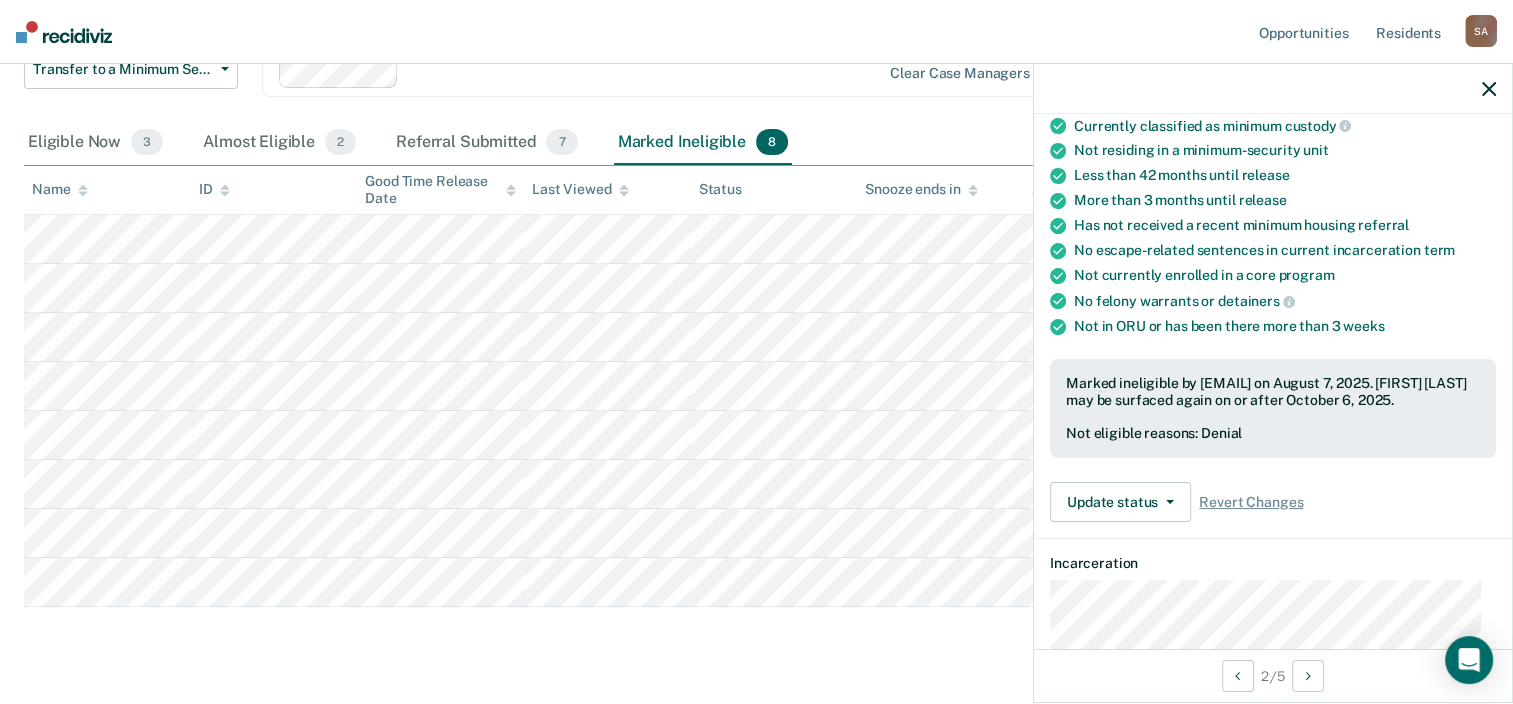 scroll, scrollTop: 244, scrollLeft: 0, axis: vertical 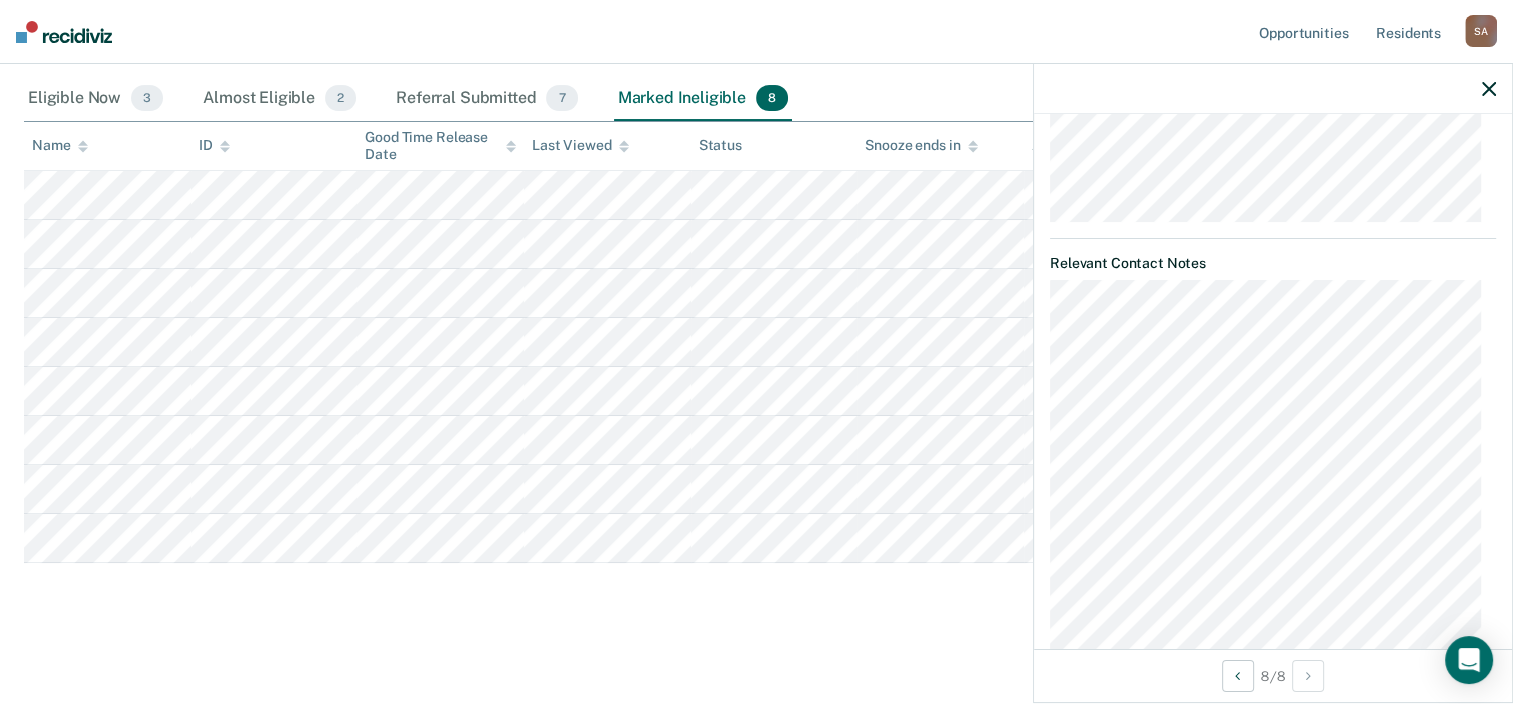 click on "Referral Submitted 7" at bounding box center [486, 99] 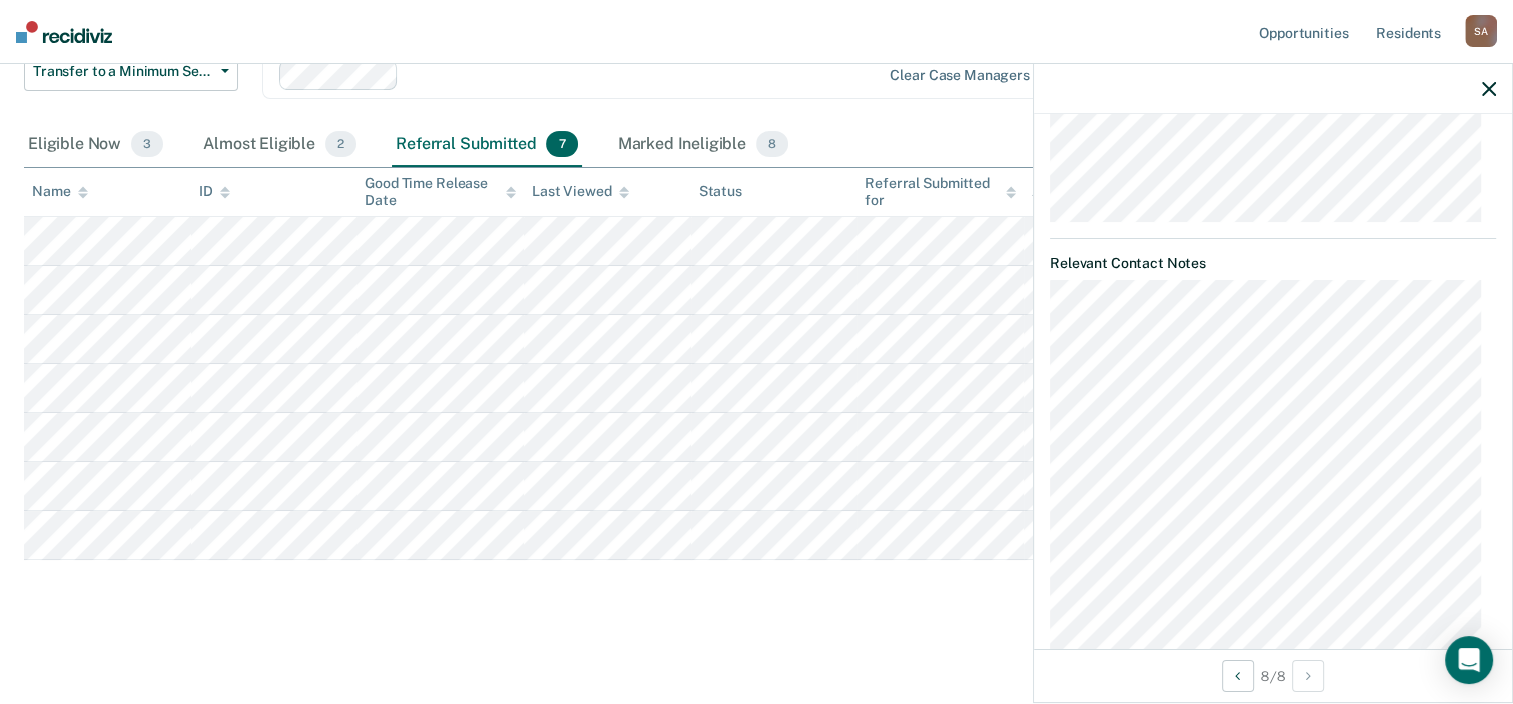 scroll, scrollTop: 196, scrollLeft: 0, axis: vertical 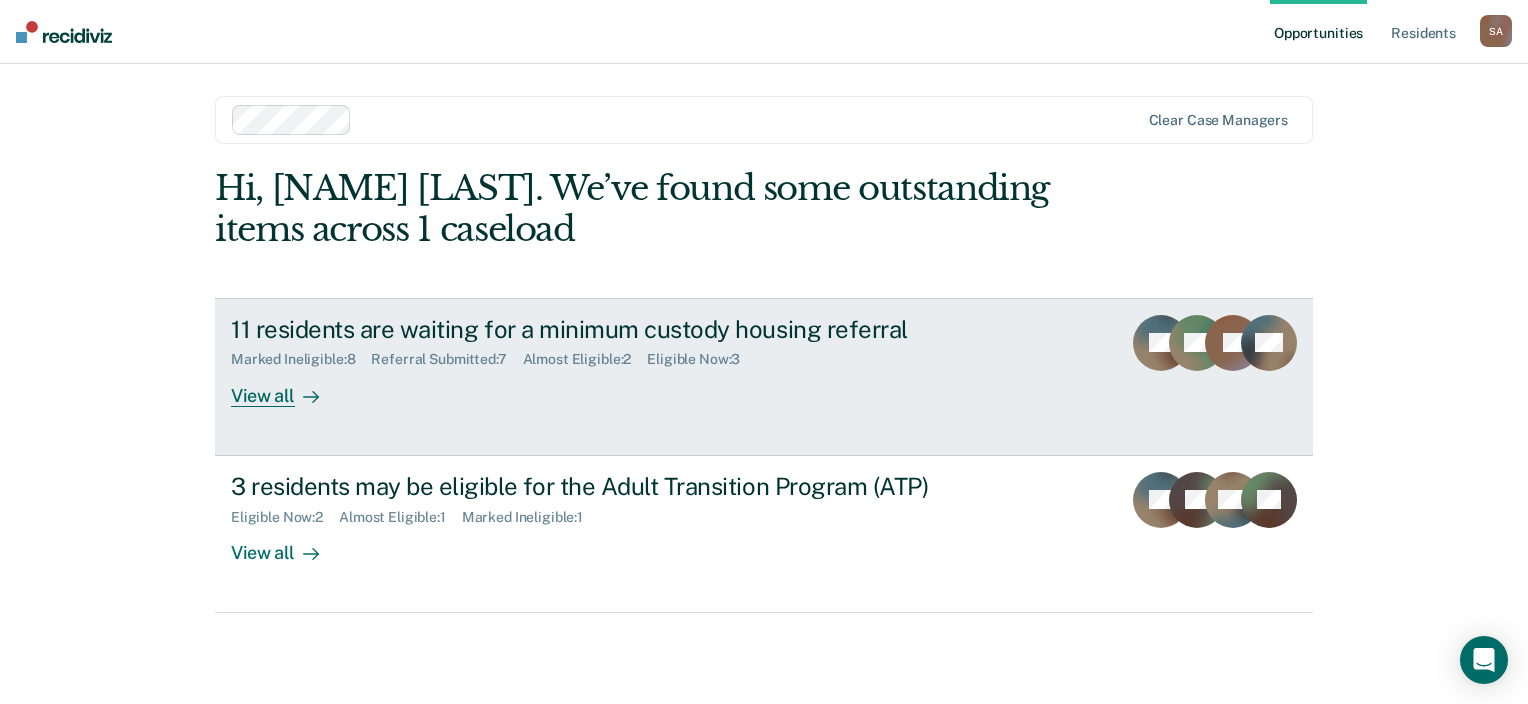 click at bounding box center [307, 395] 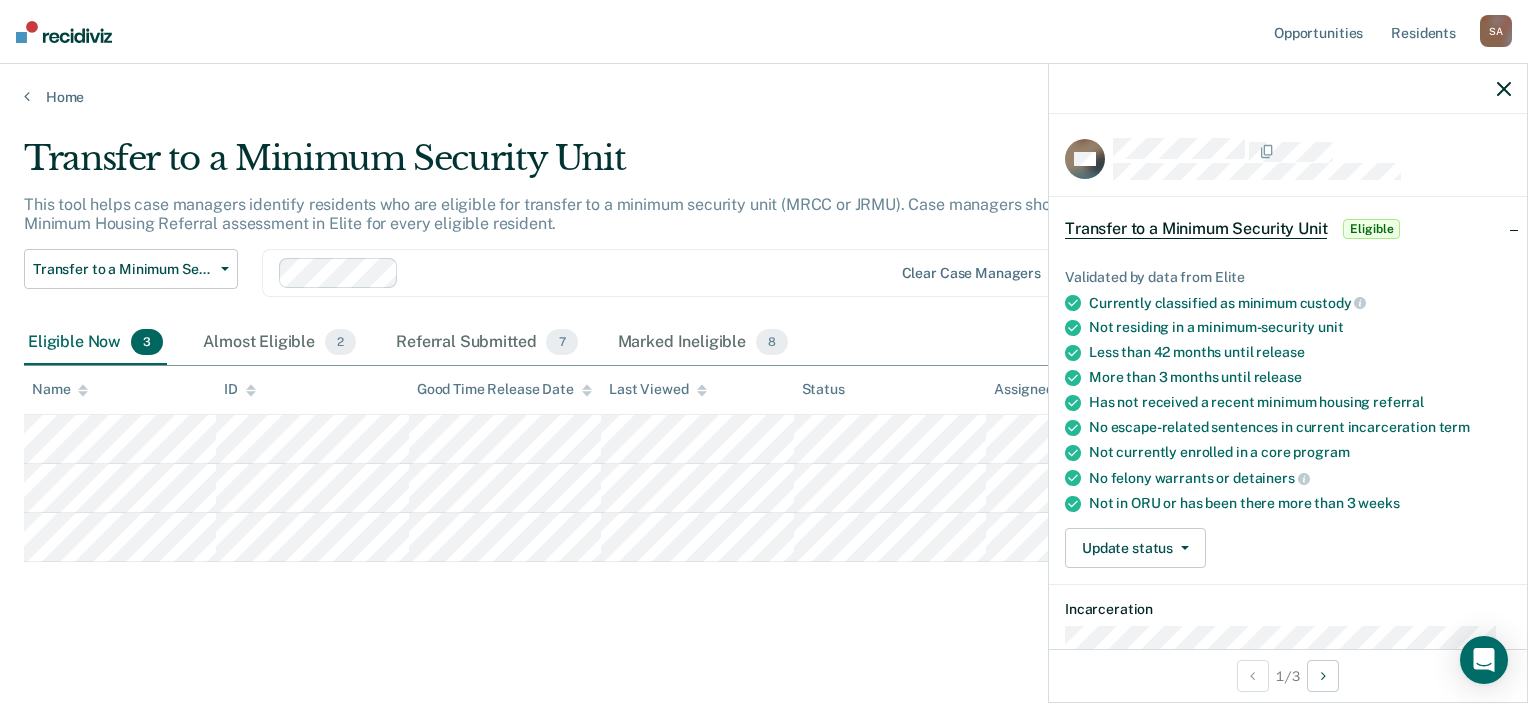 scroll, scrollTop: 0, scrollLeft: 0, axis: both 